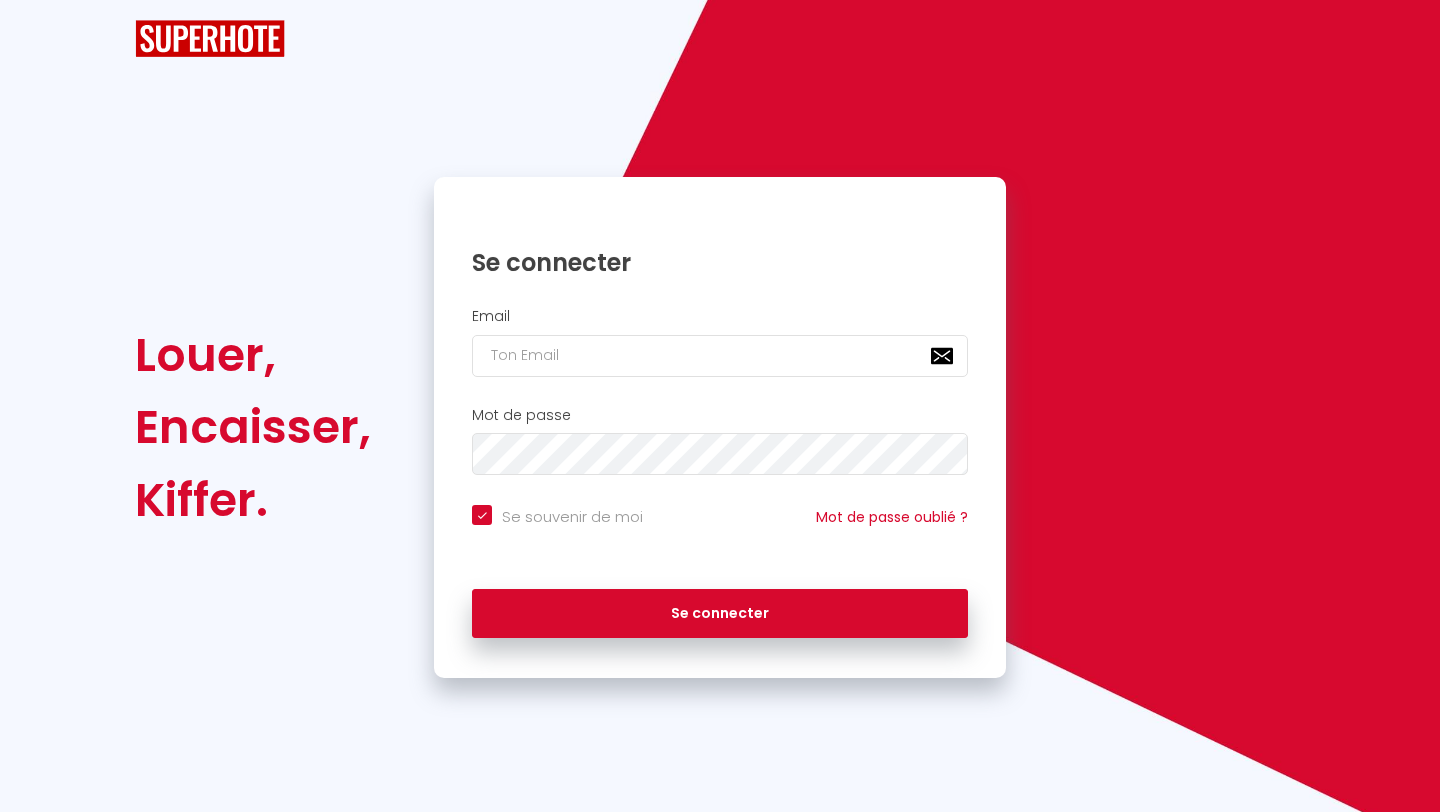 scroll, scrollTop: 0, scrollLeft: 0, axis: both 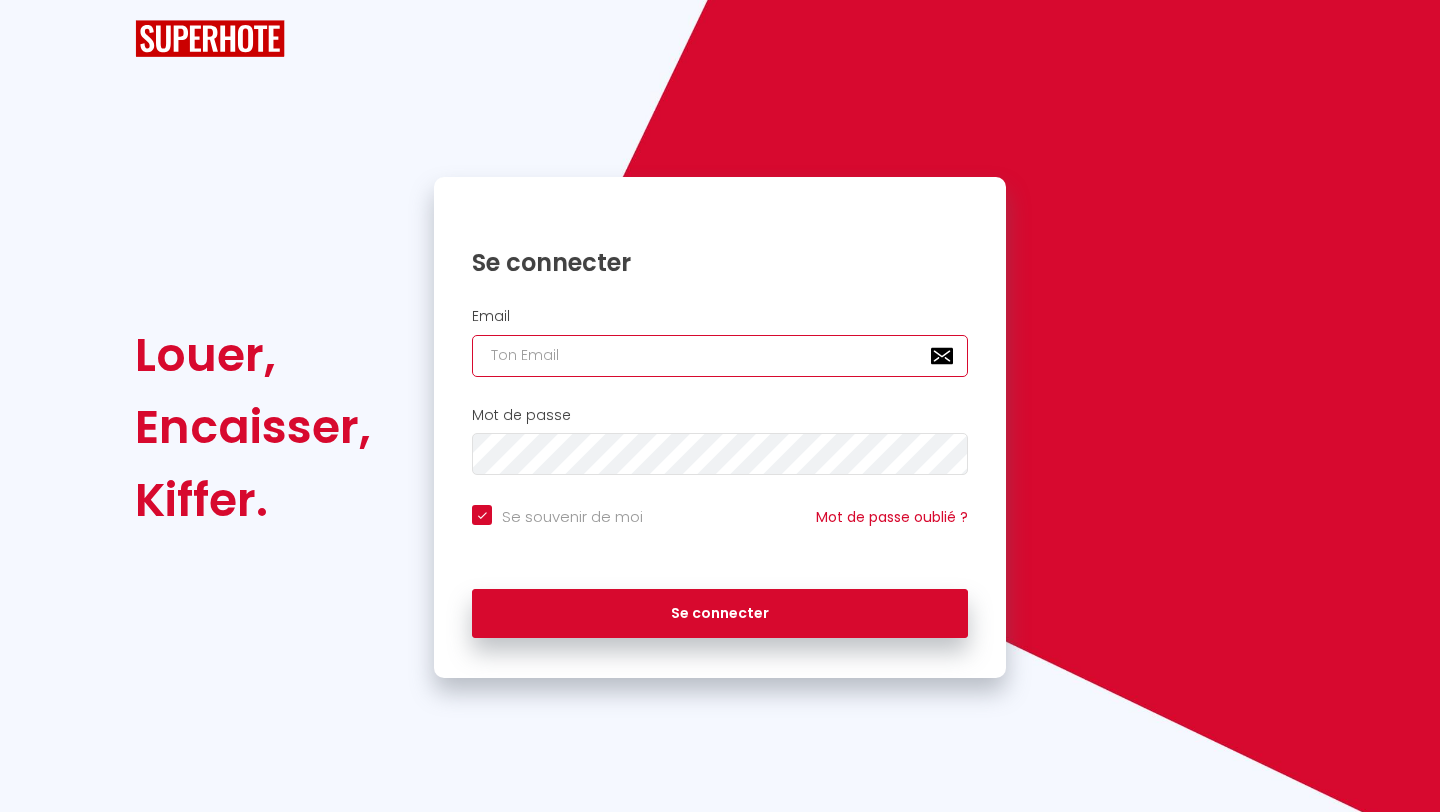 click at bounding box center [720, 356] 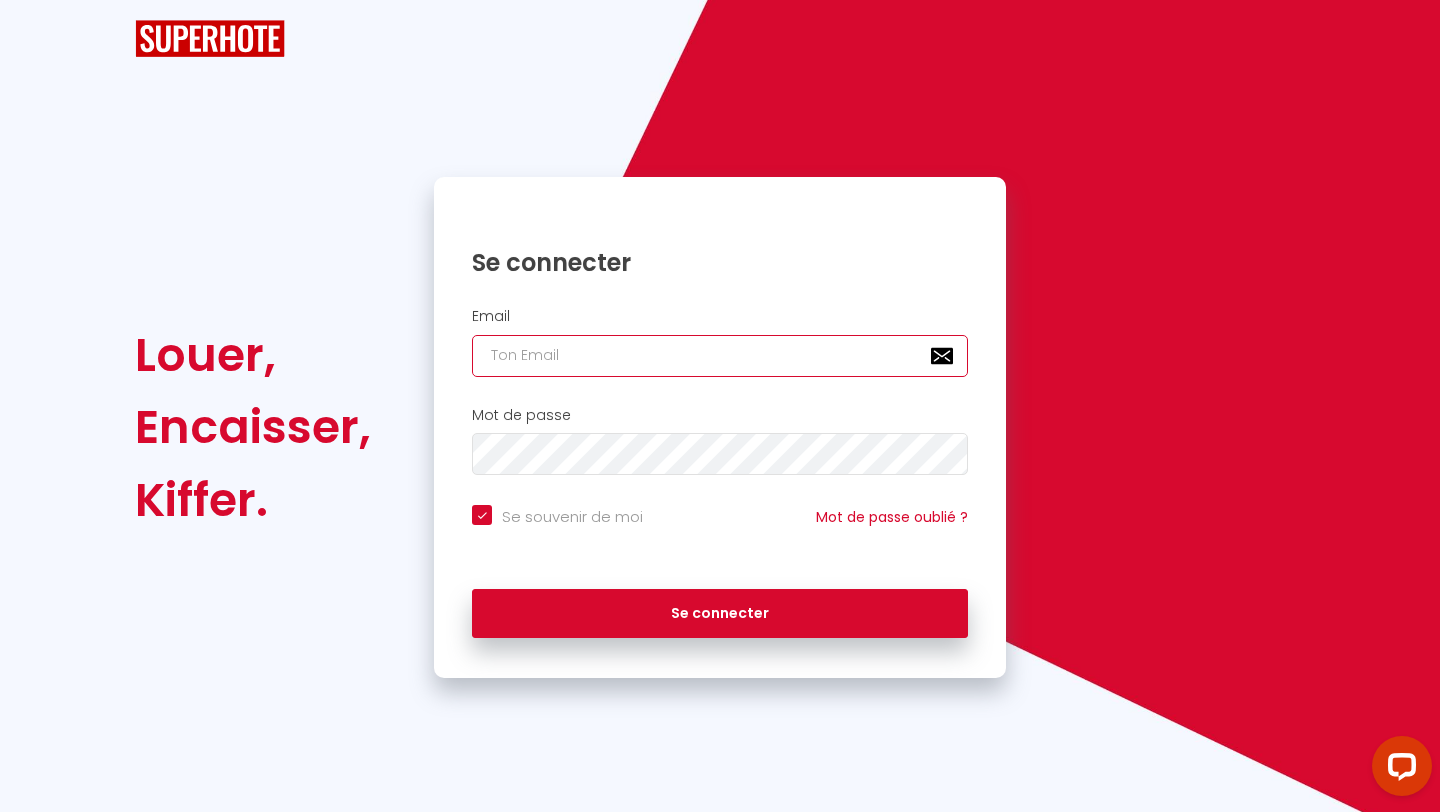 type on "p" 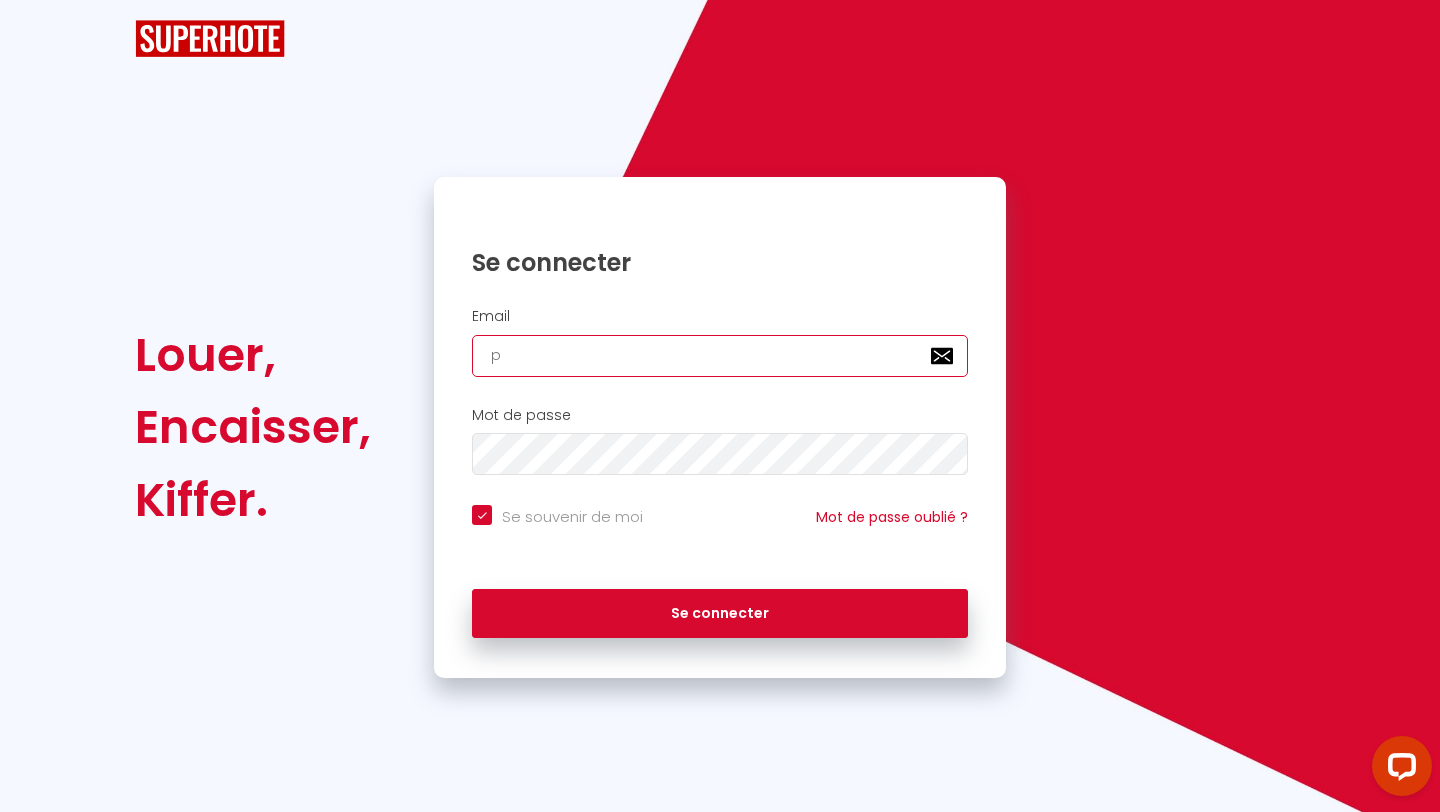 scroll, scrollTop: 0, scrollLeft: 0, axis: both 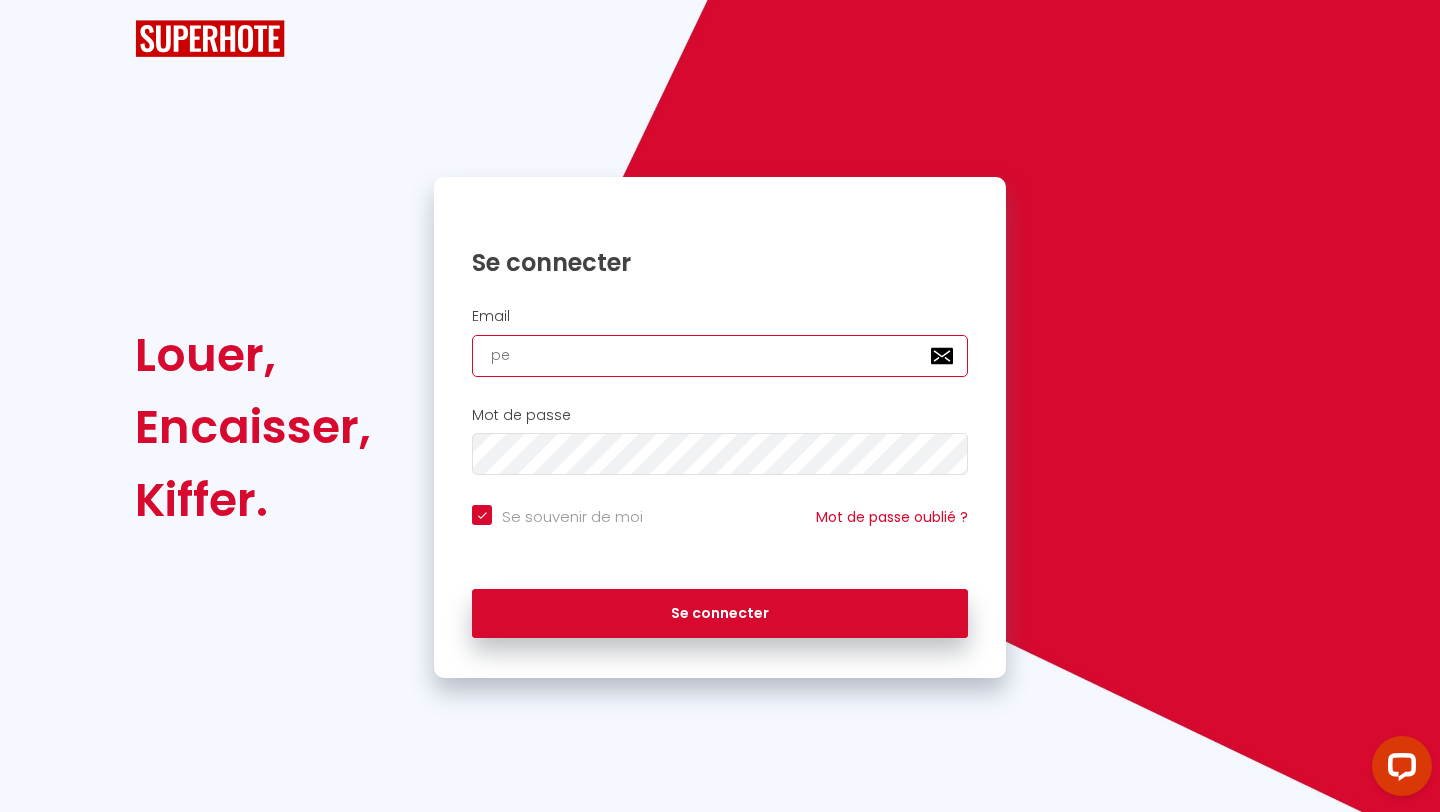 checkbox on "true" 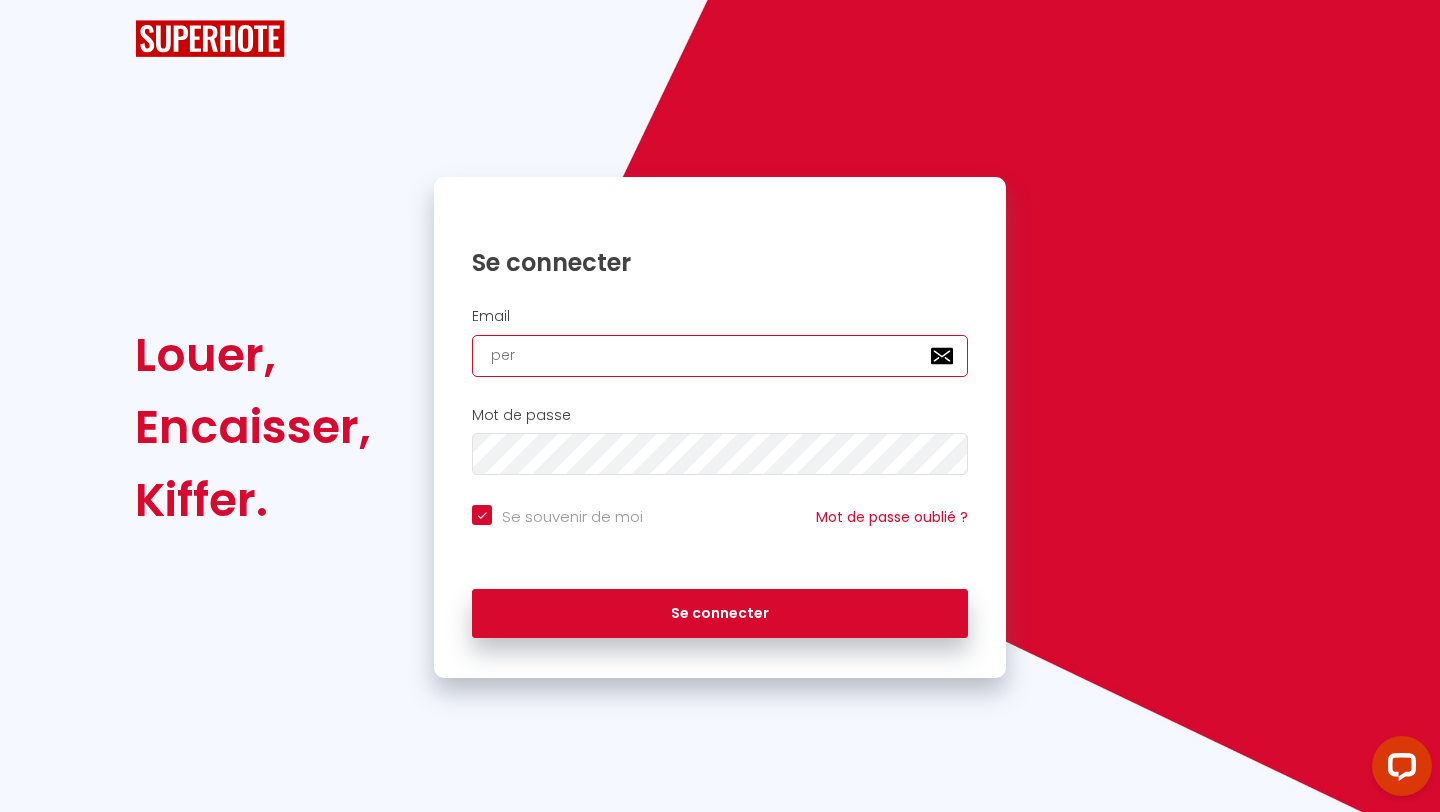 checkbox on "true" 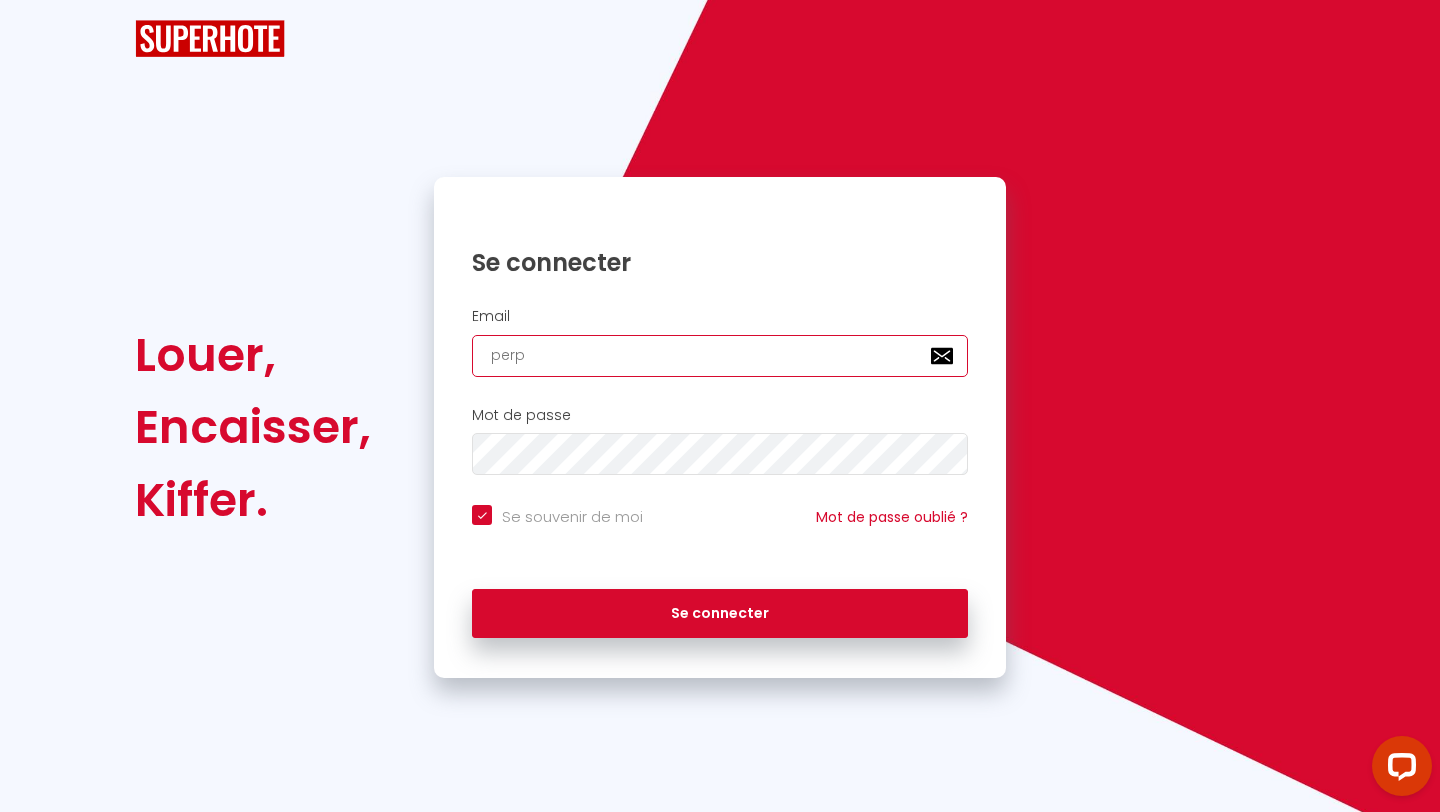checkbox on "true" 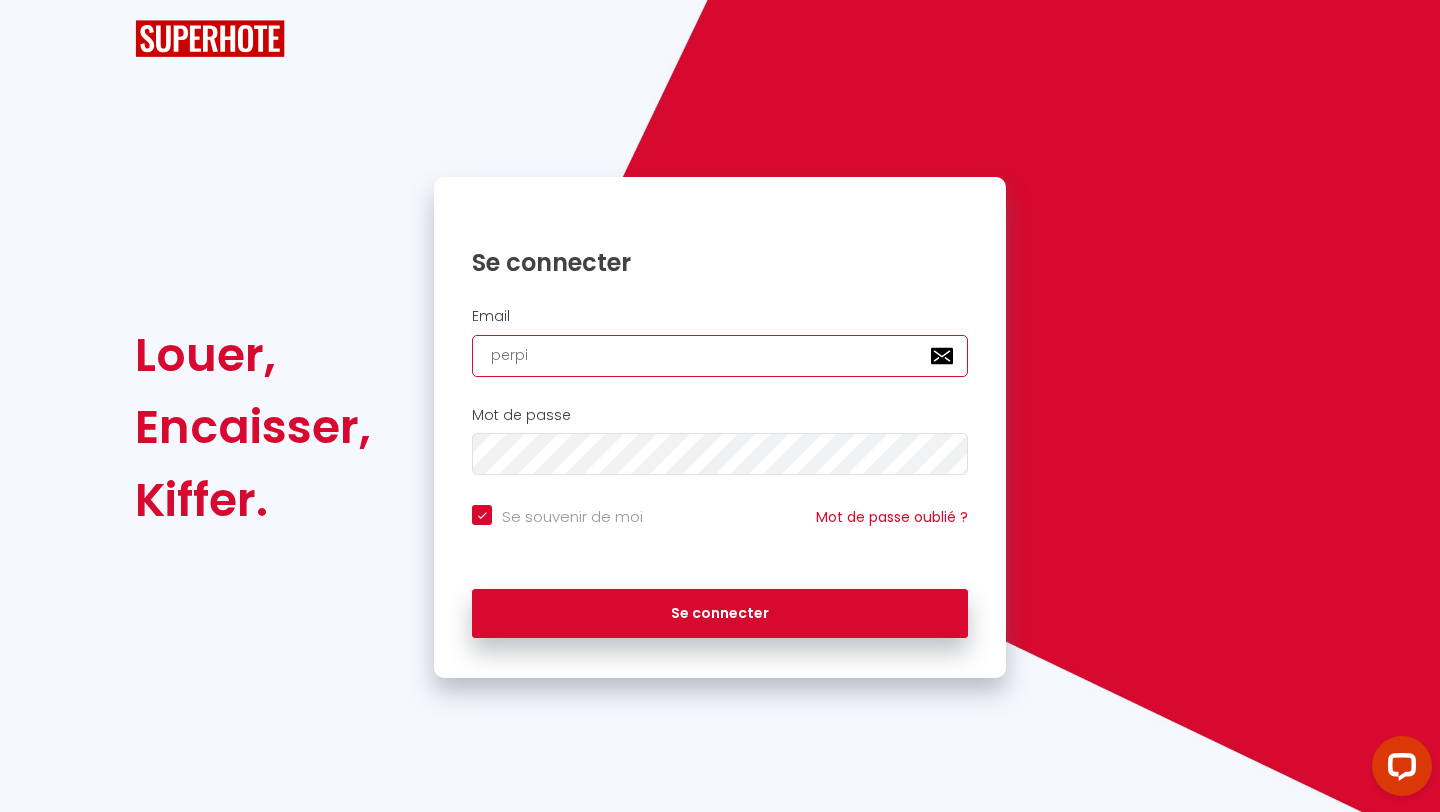 checkbox on "true" 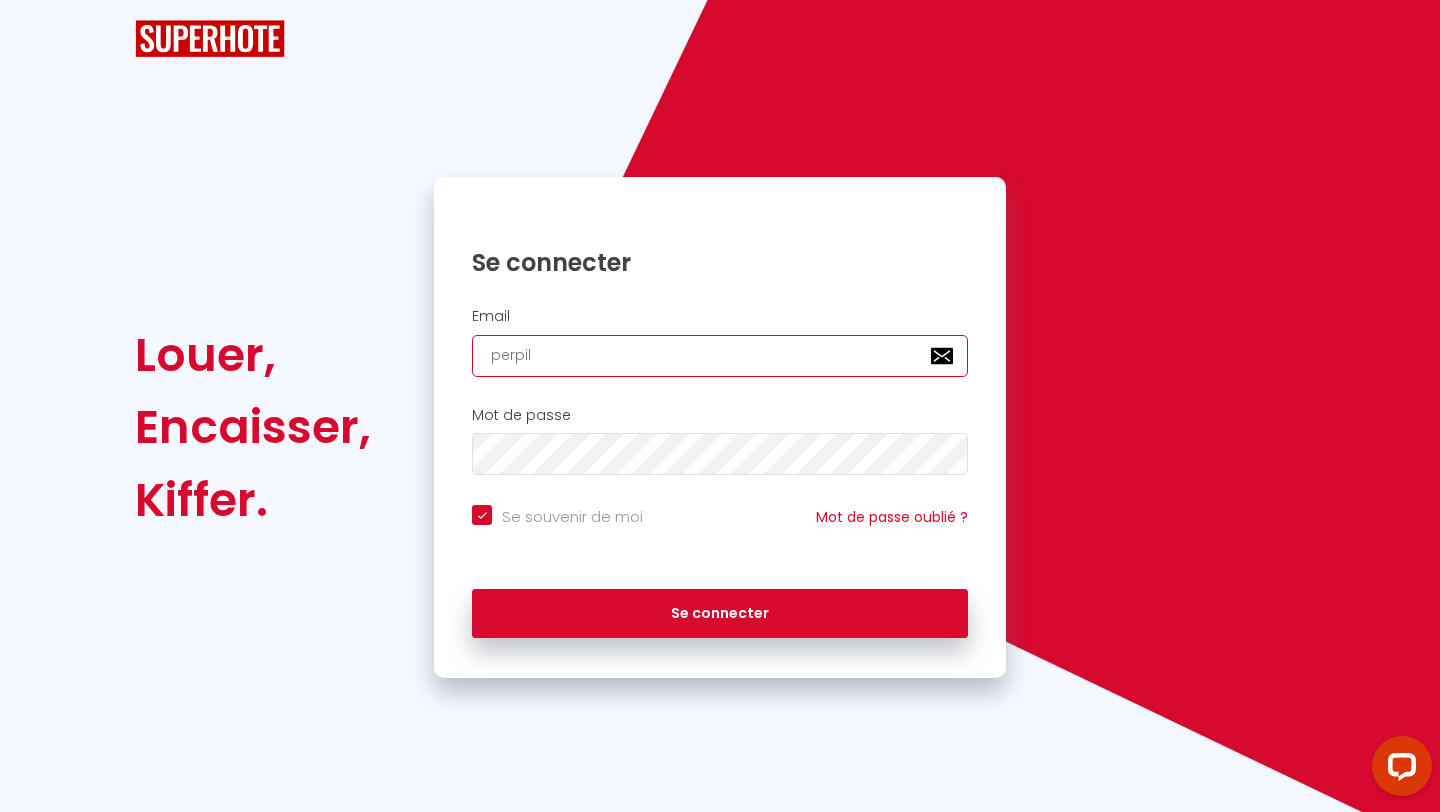 checkbox on "true" 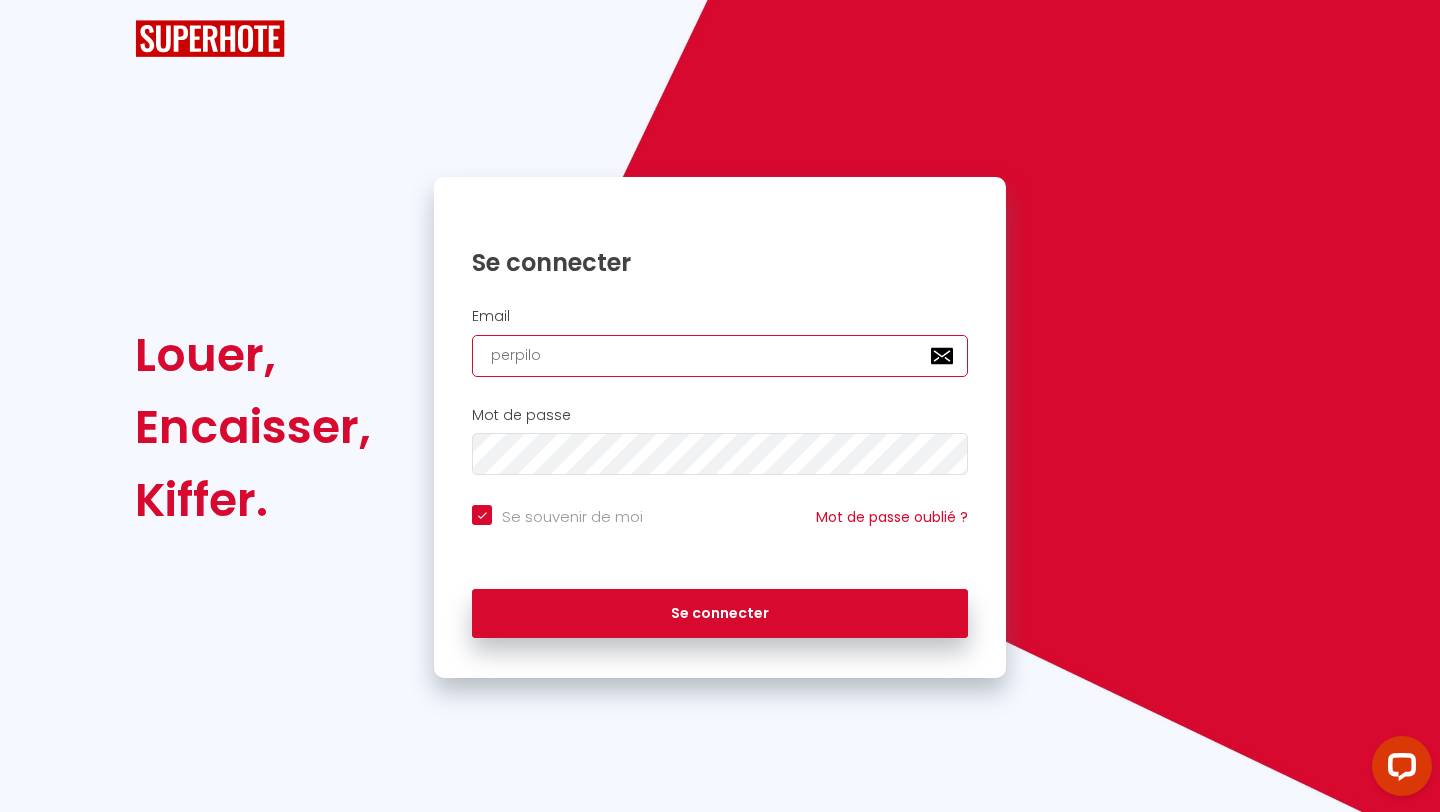checkbox on "true" 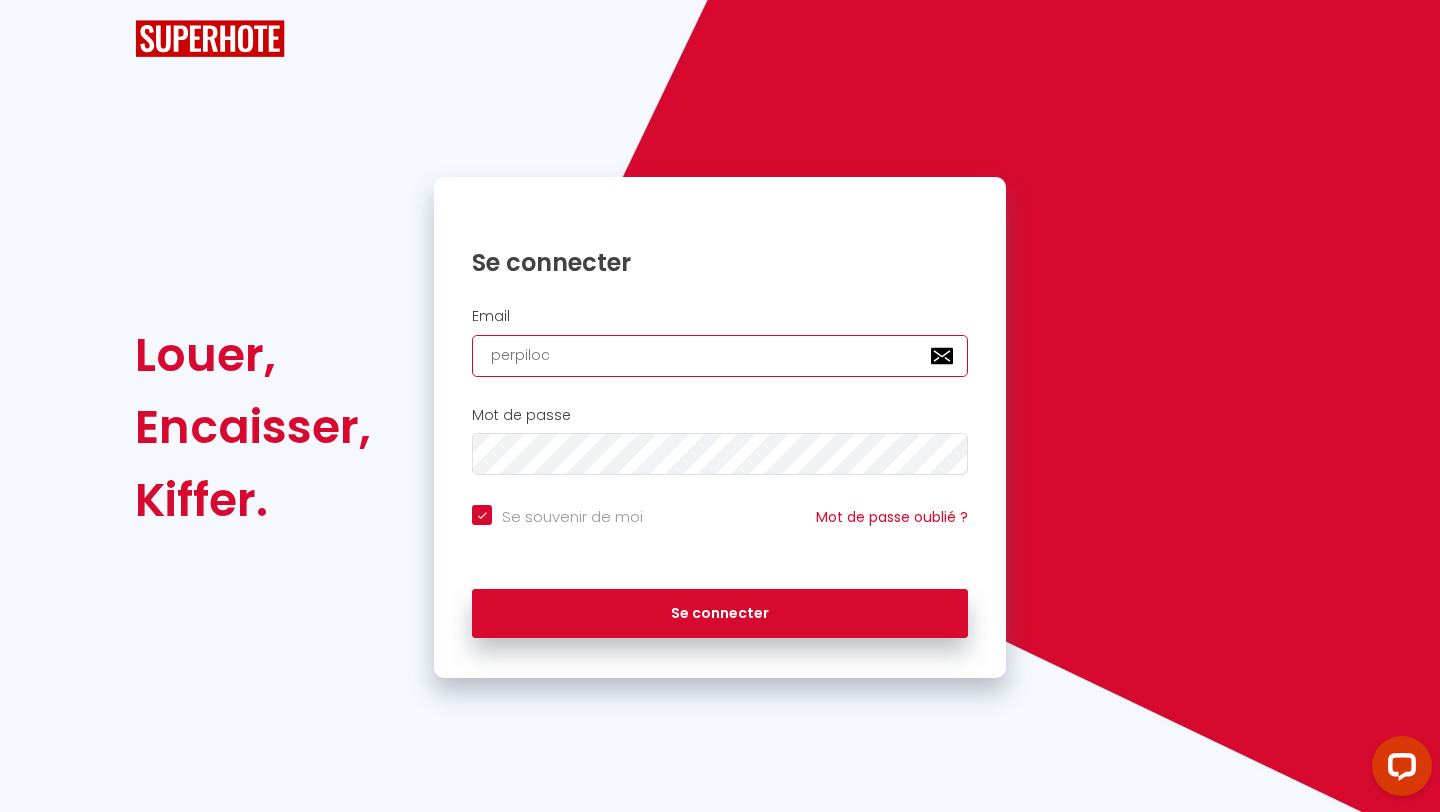checkbox on "true" 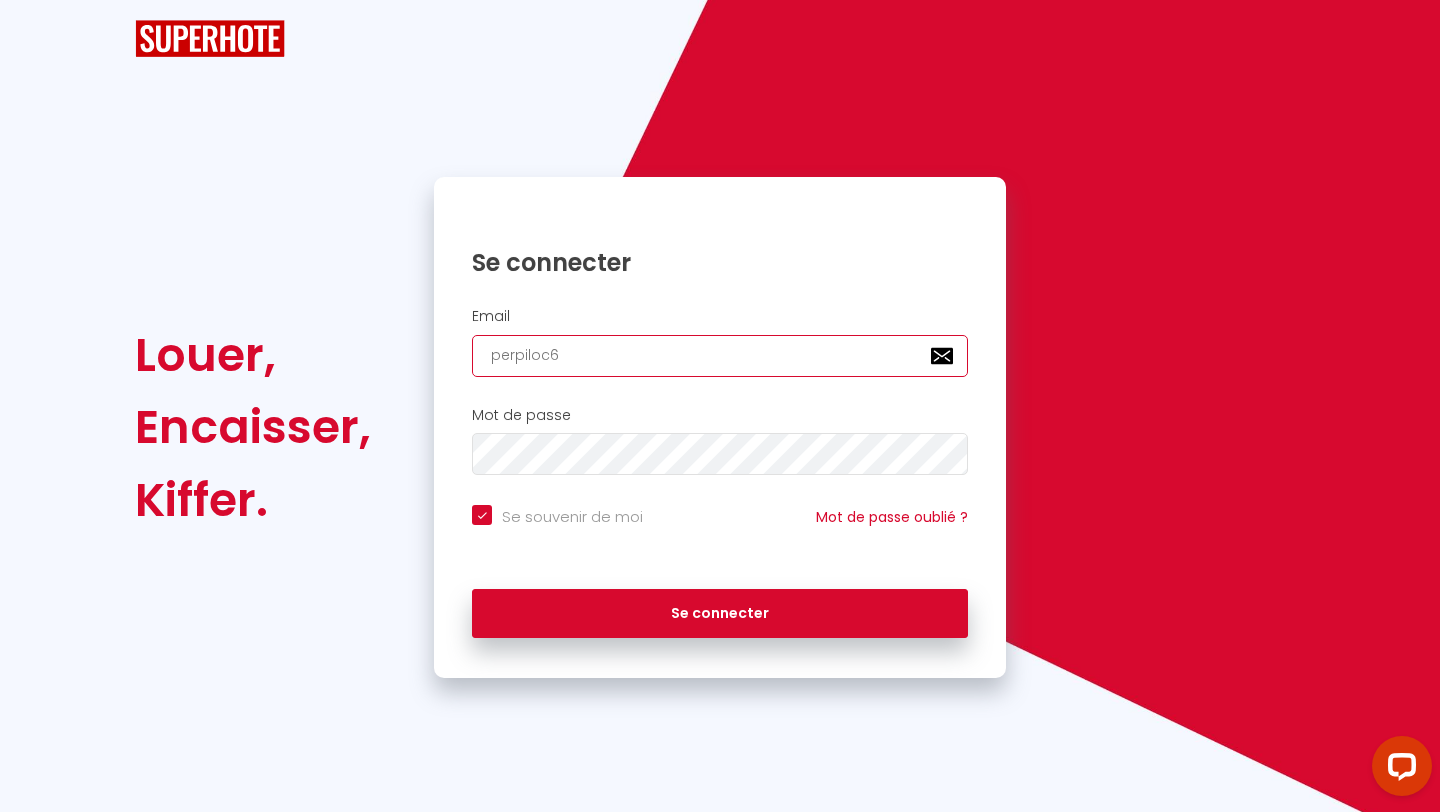 checkbox on "true" 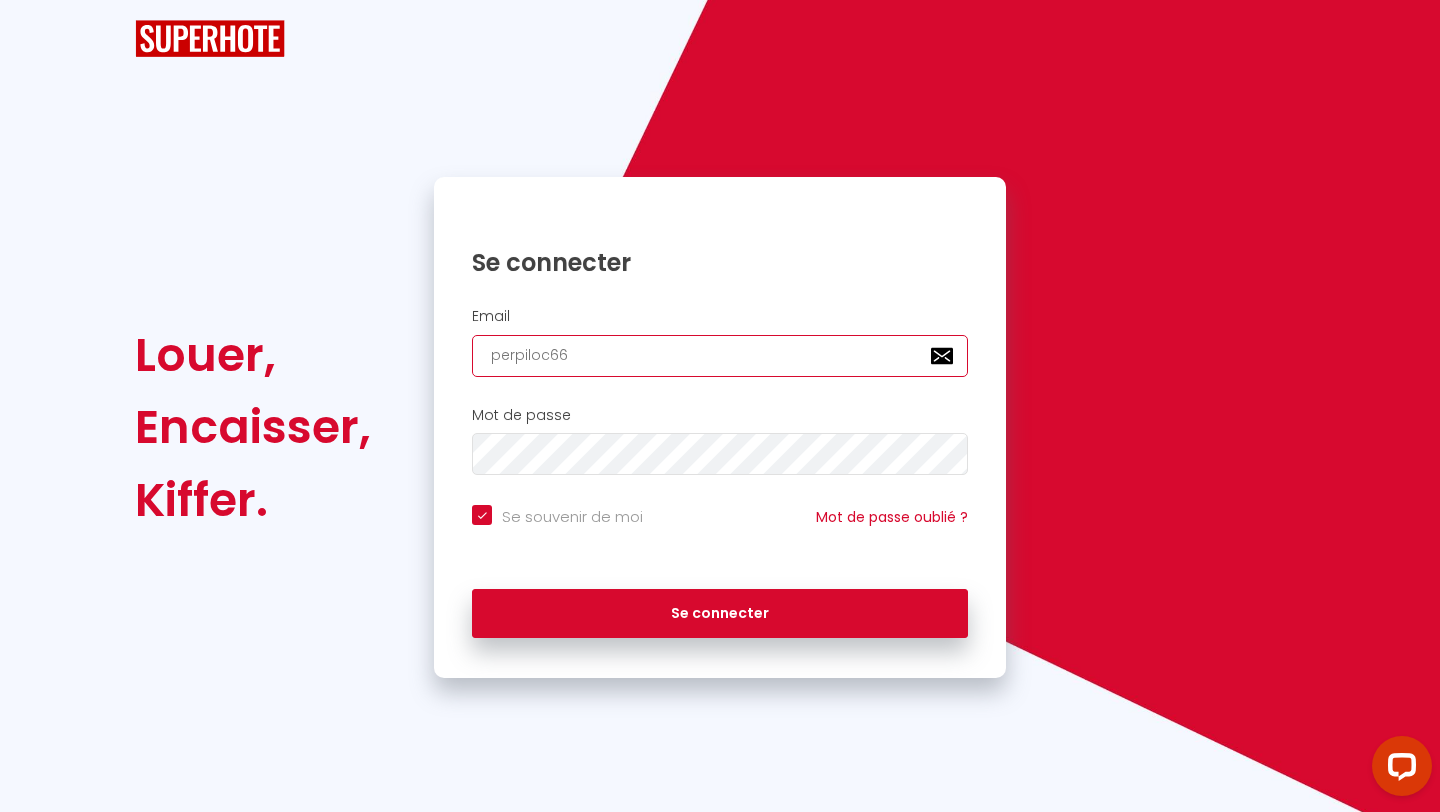 checkbox on "true" 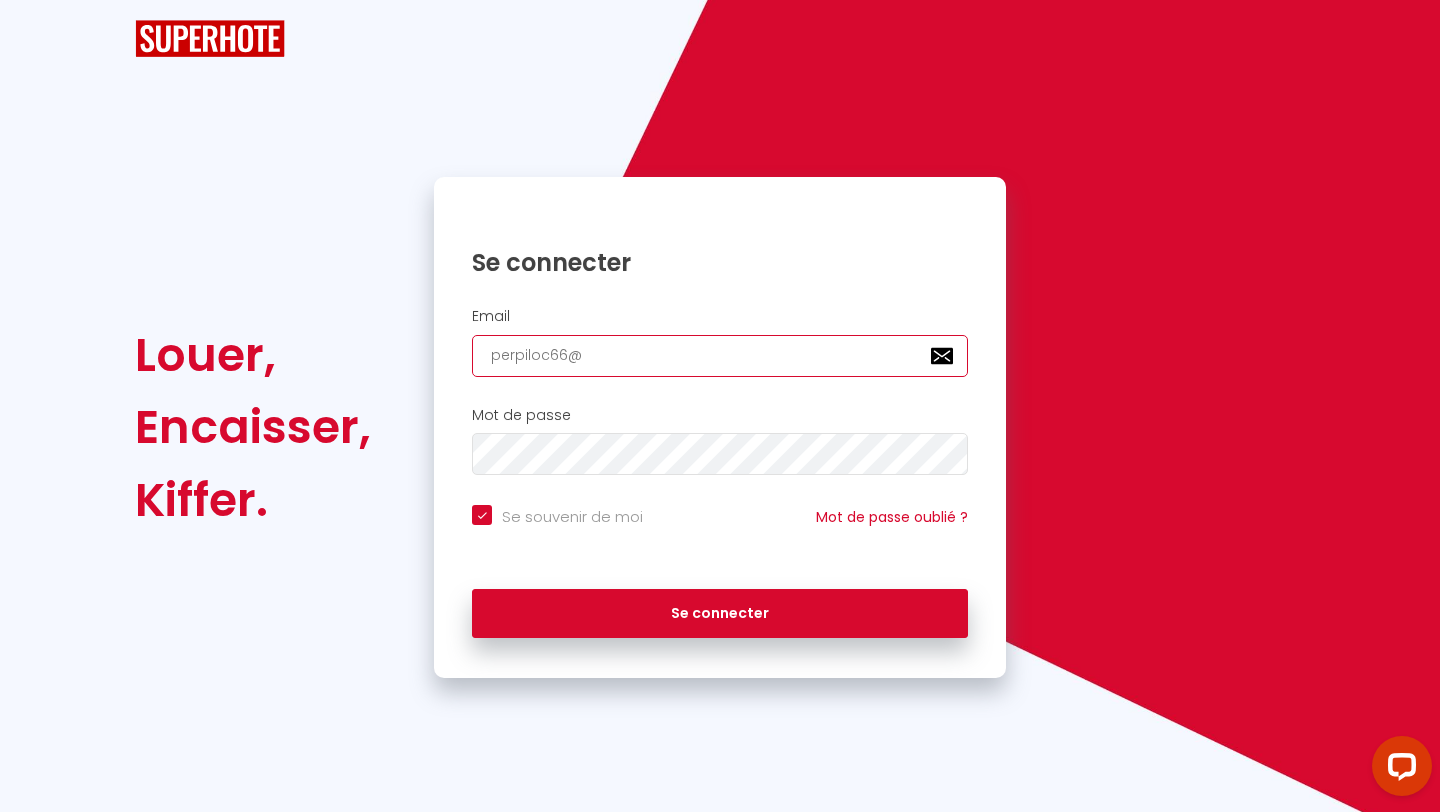 checkbox on "true" 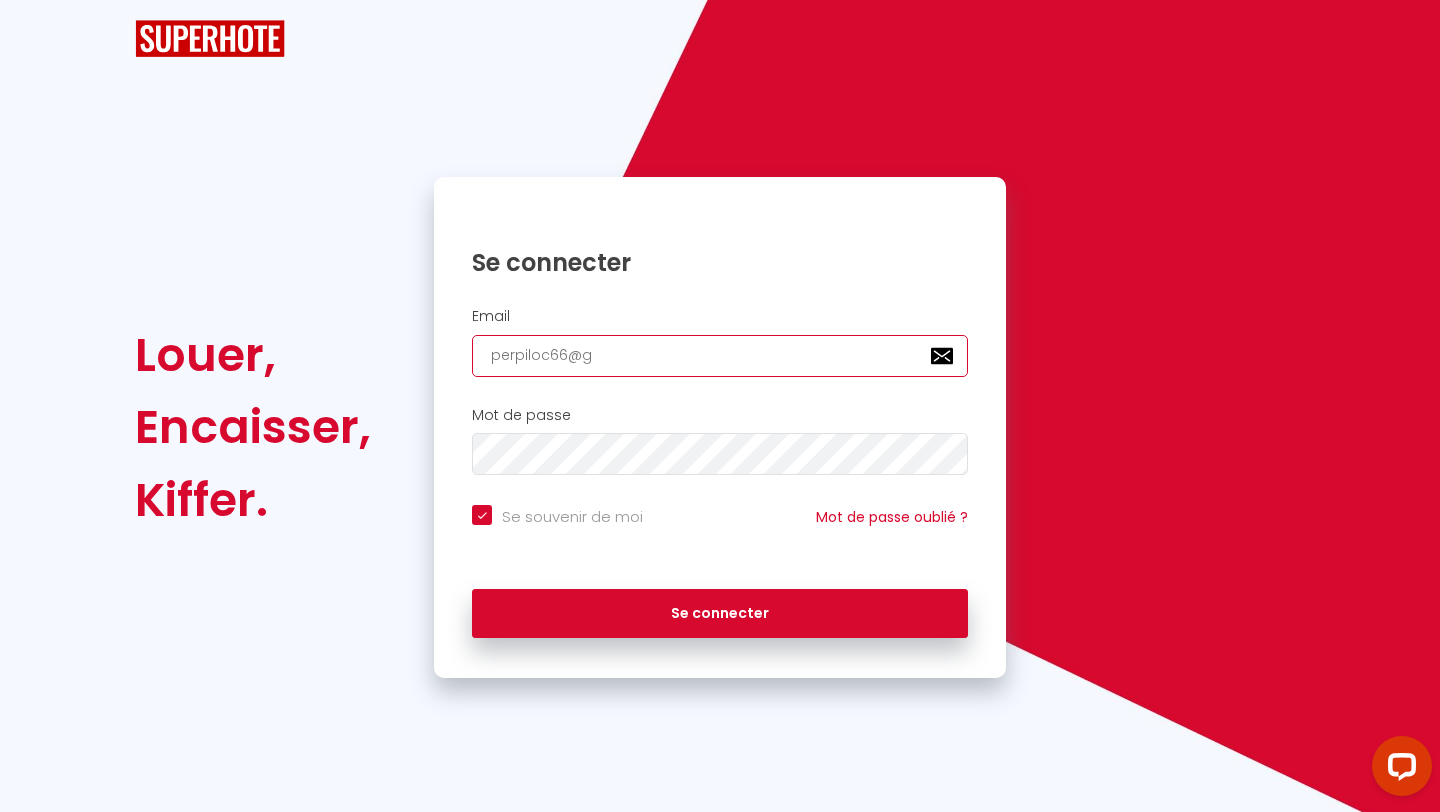 checkbox on "true" 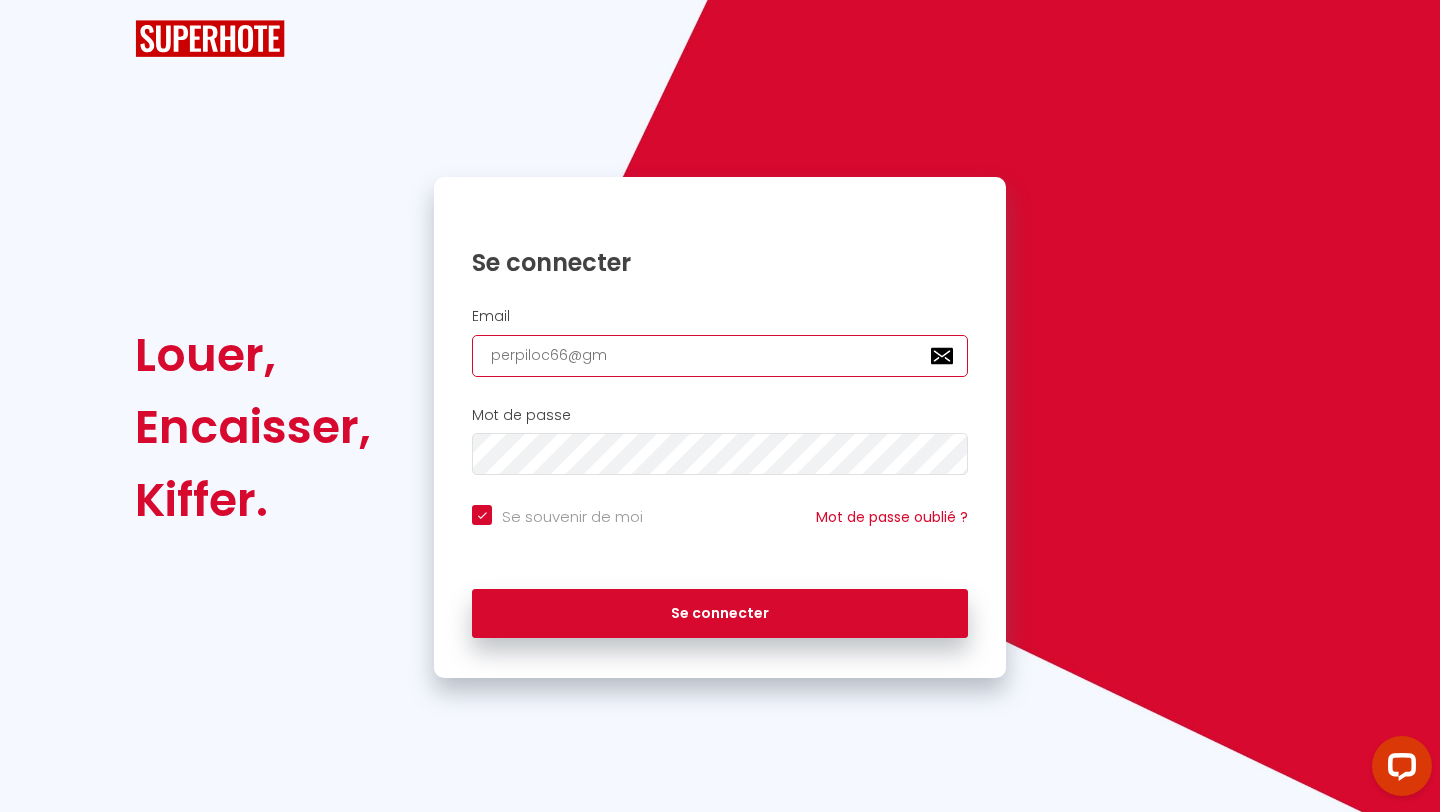 checkbox on "true" 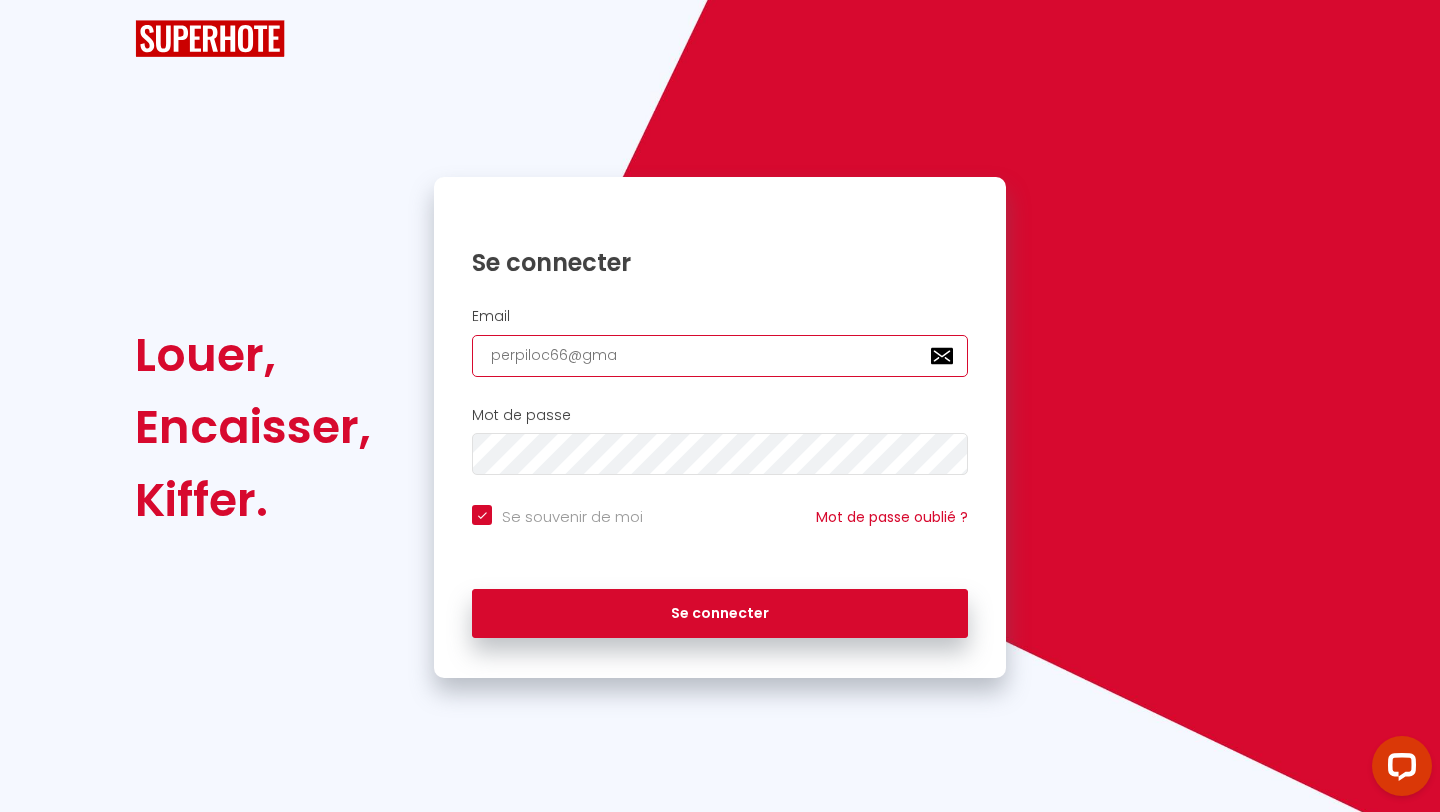 checkbox on "true" 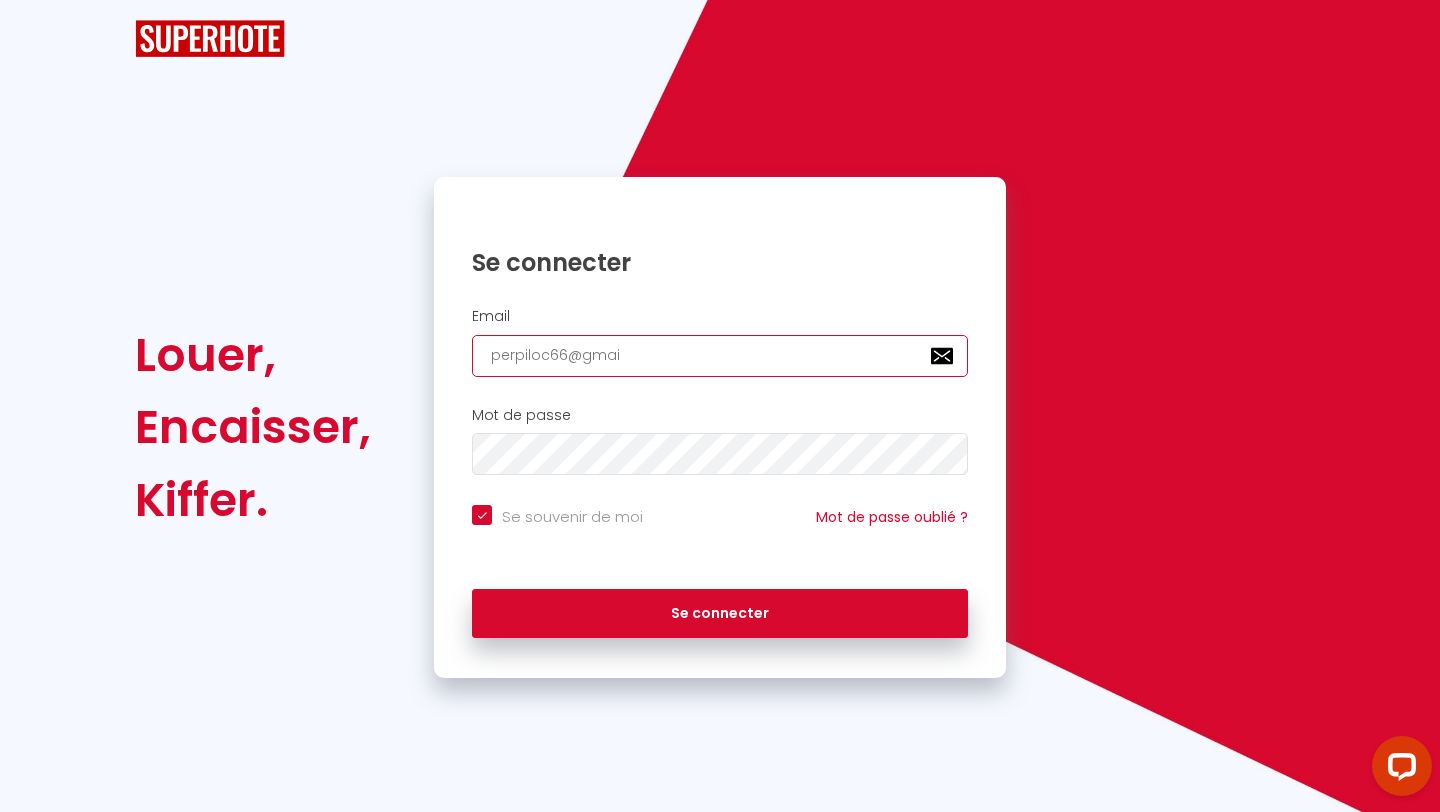 checkbox on "true" 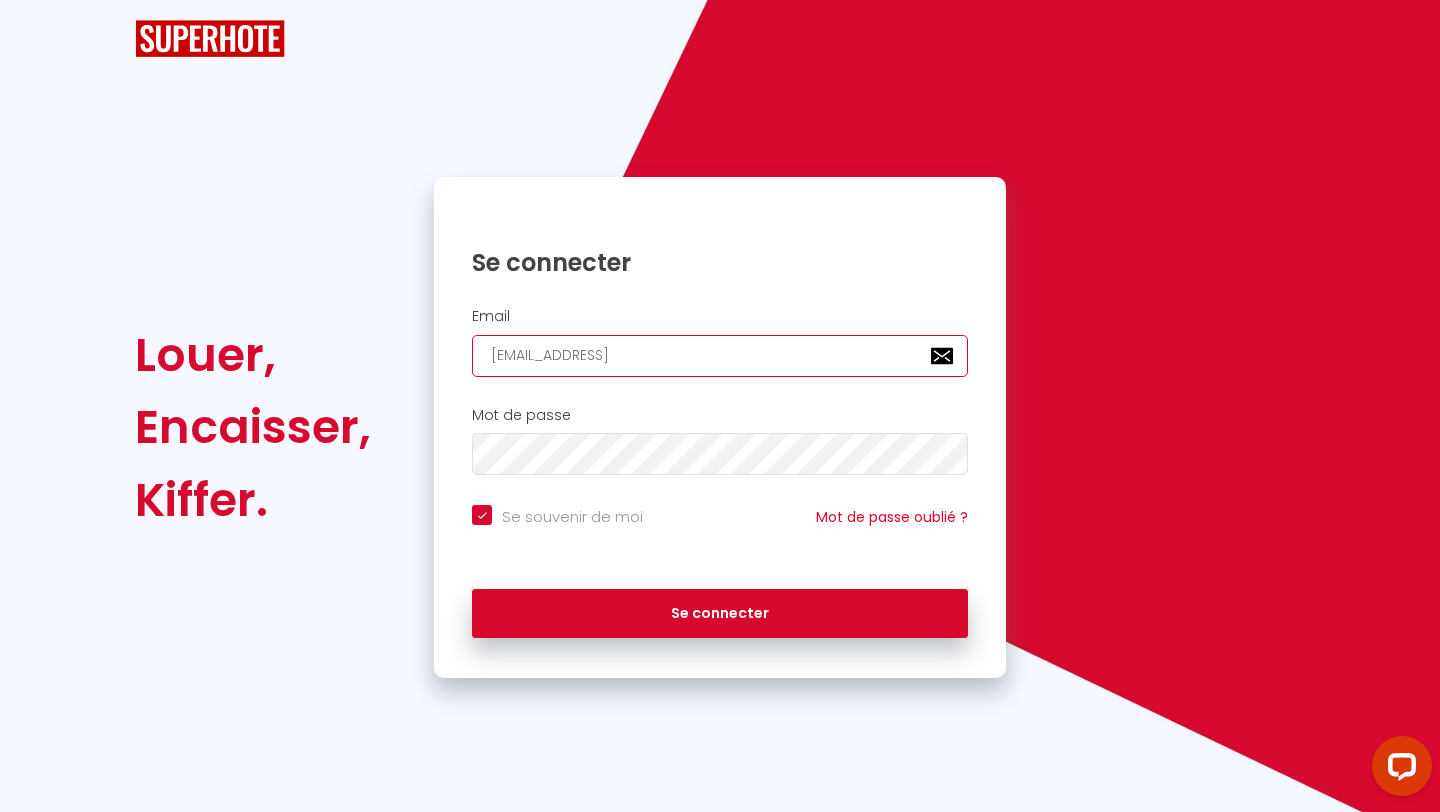 checkbox on "true" 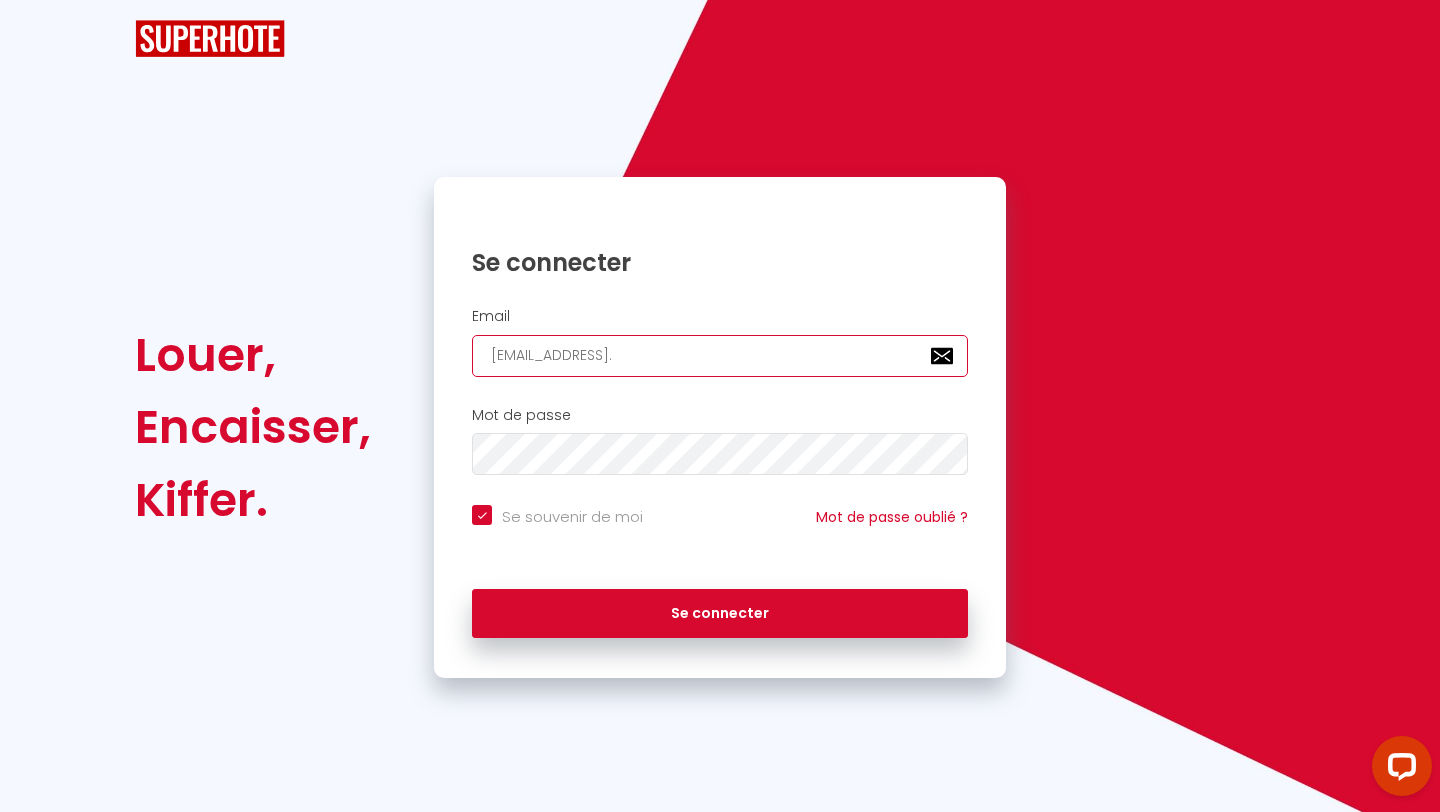 checkbox on "true" 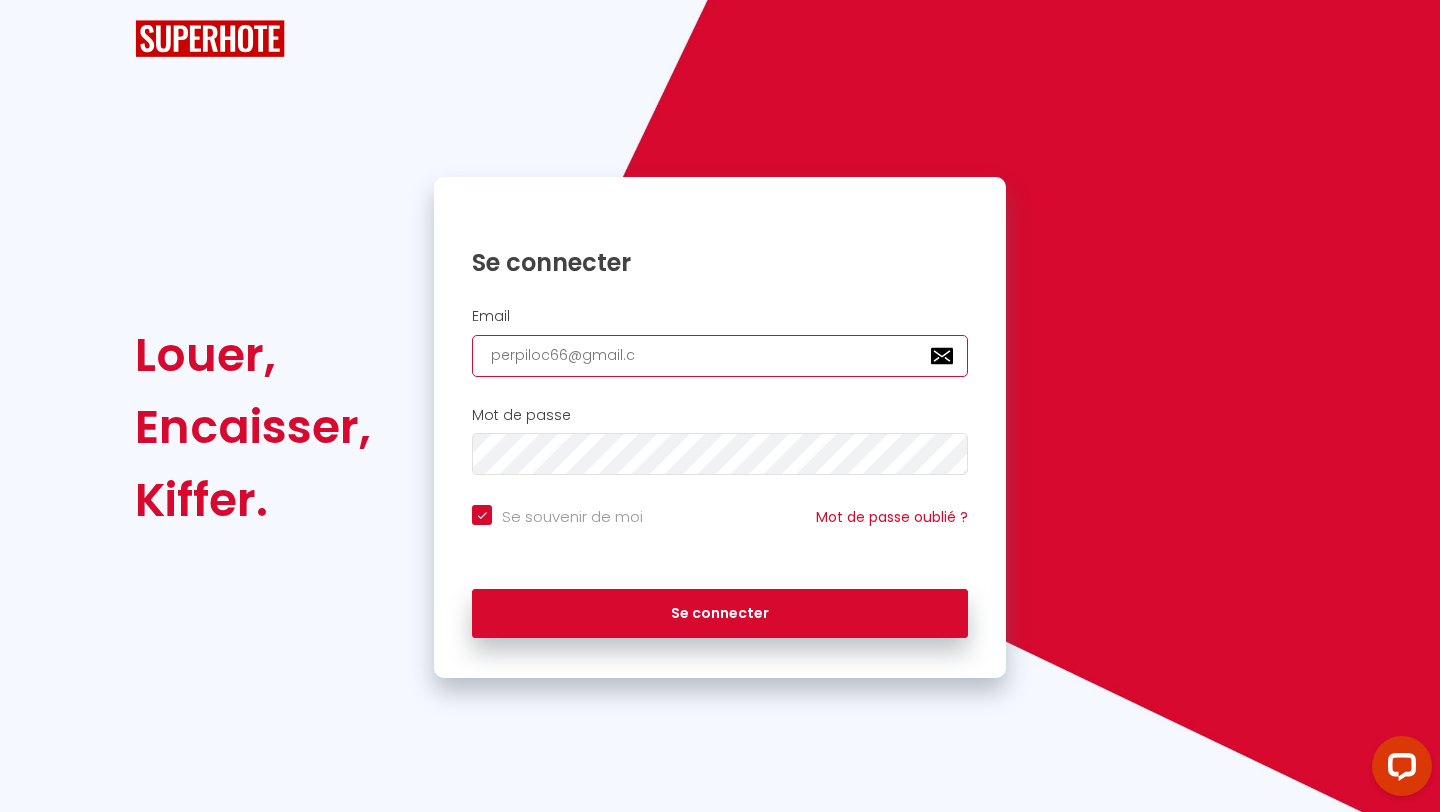 checkbox on "true" 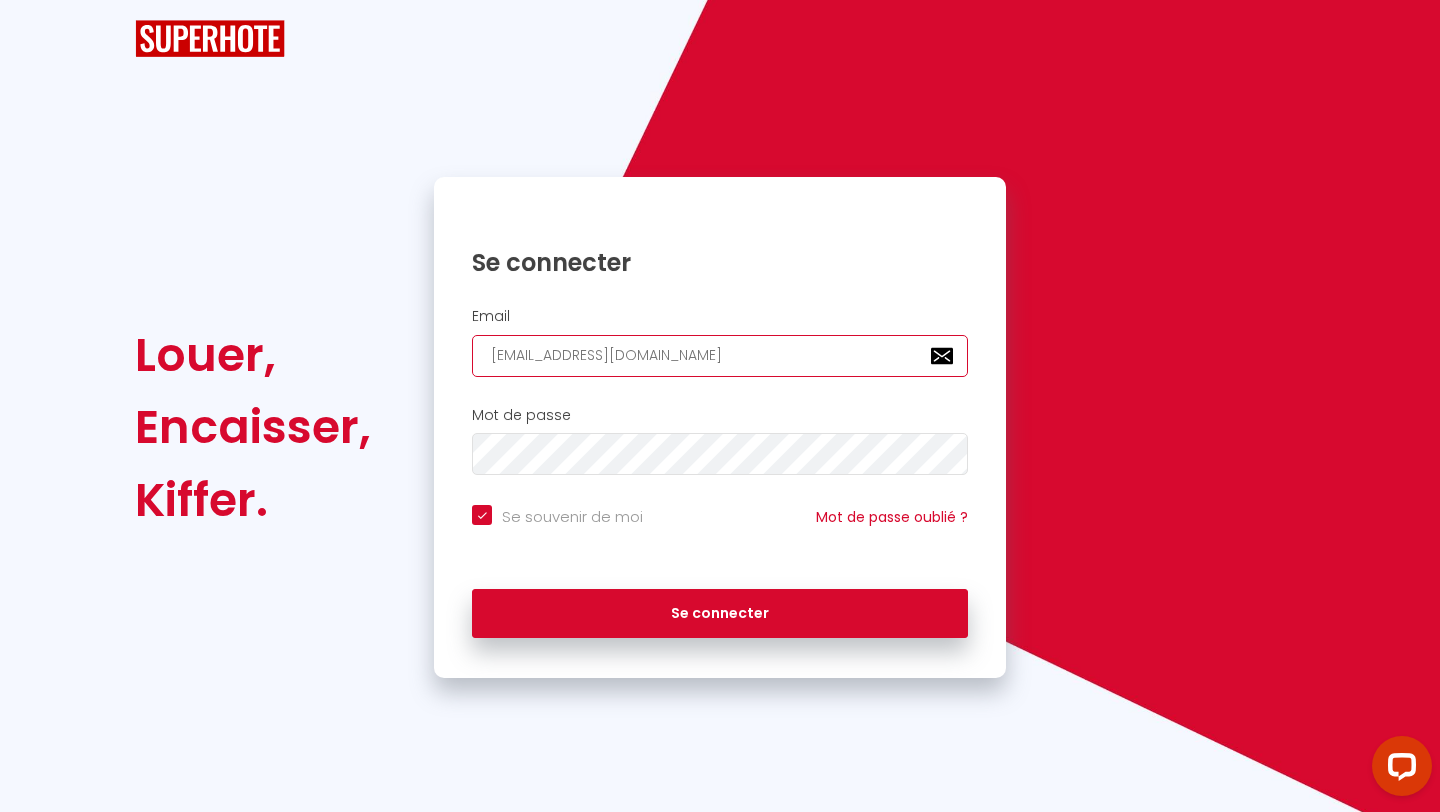 checkbox on "true" 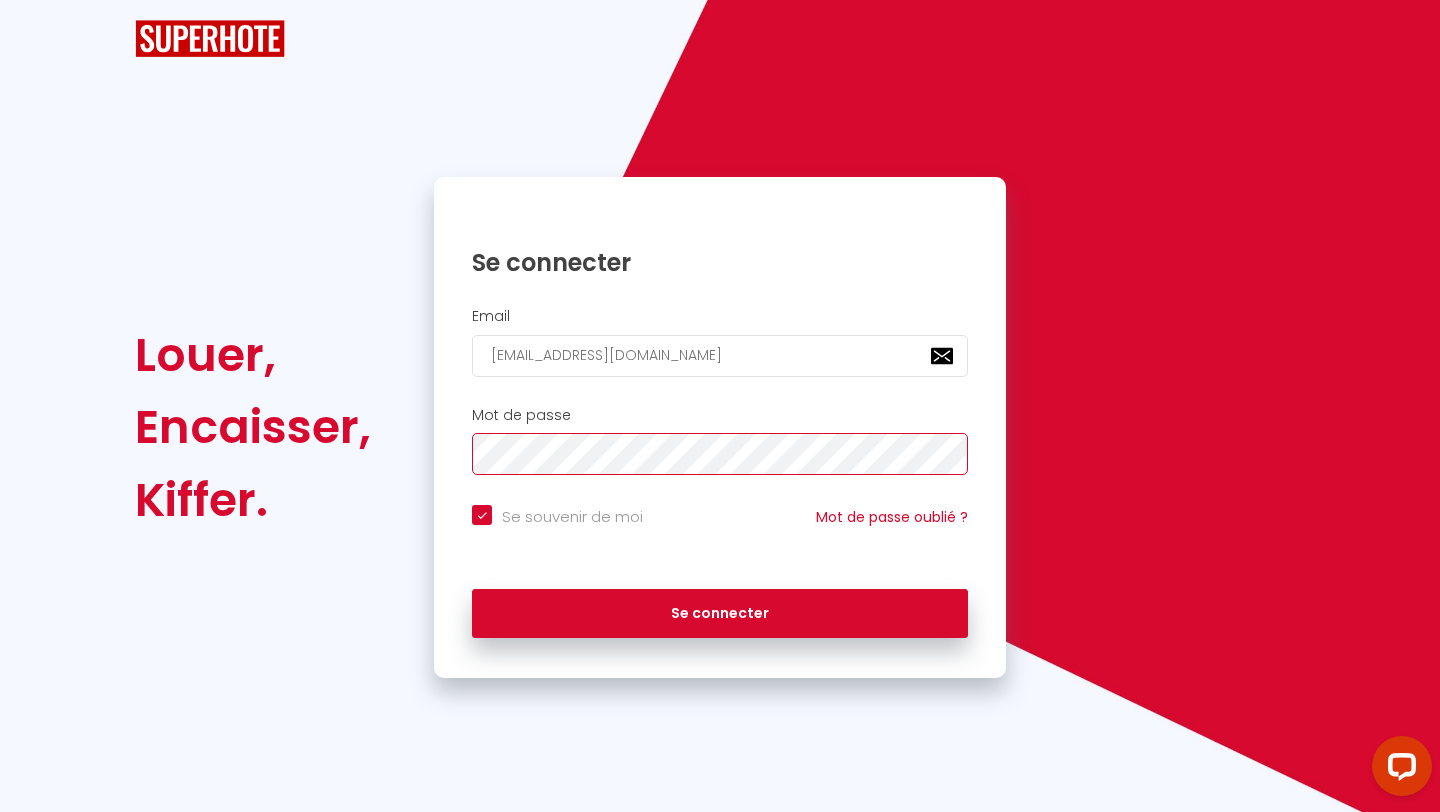 click on "Se connecter" at bounding box center (720, 614) 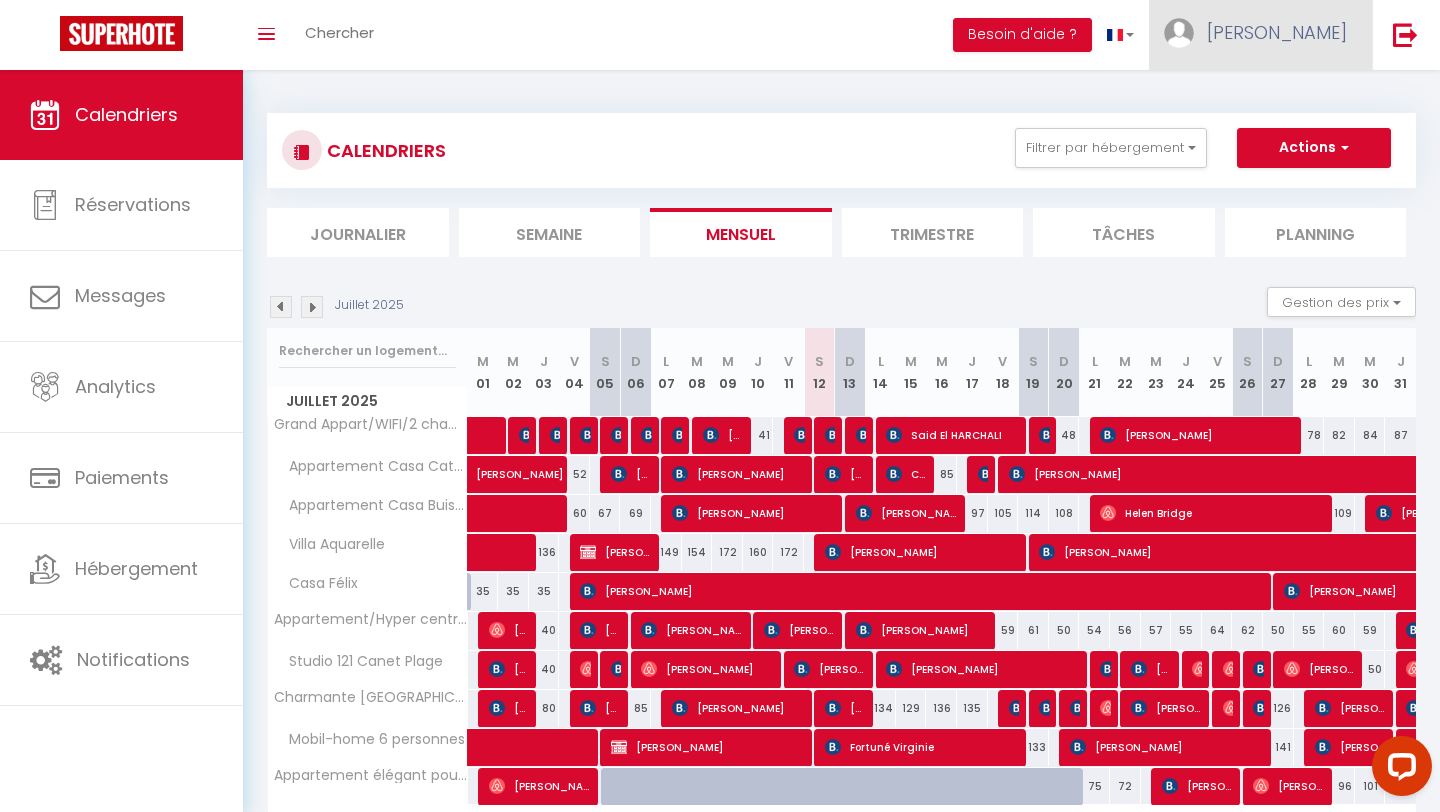 click on "[PERSON_NAME]" at bounding box center [1260, 35] 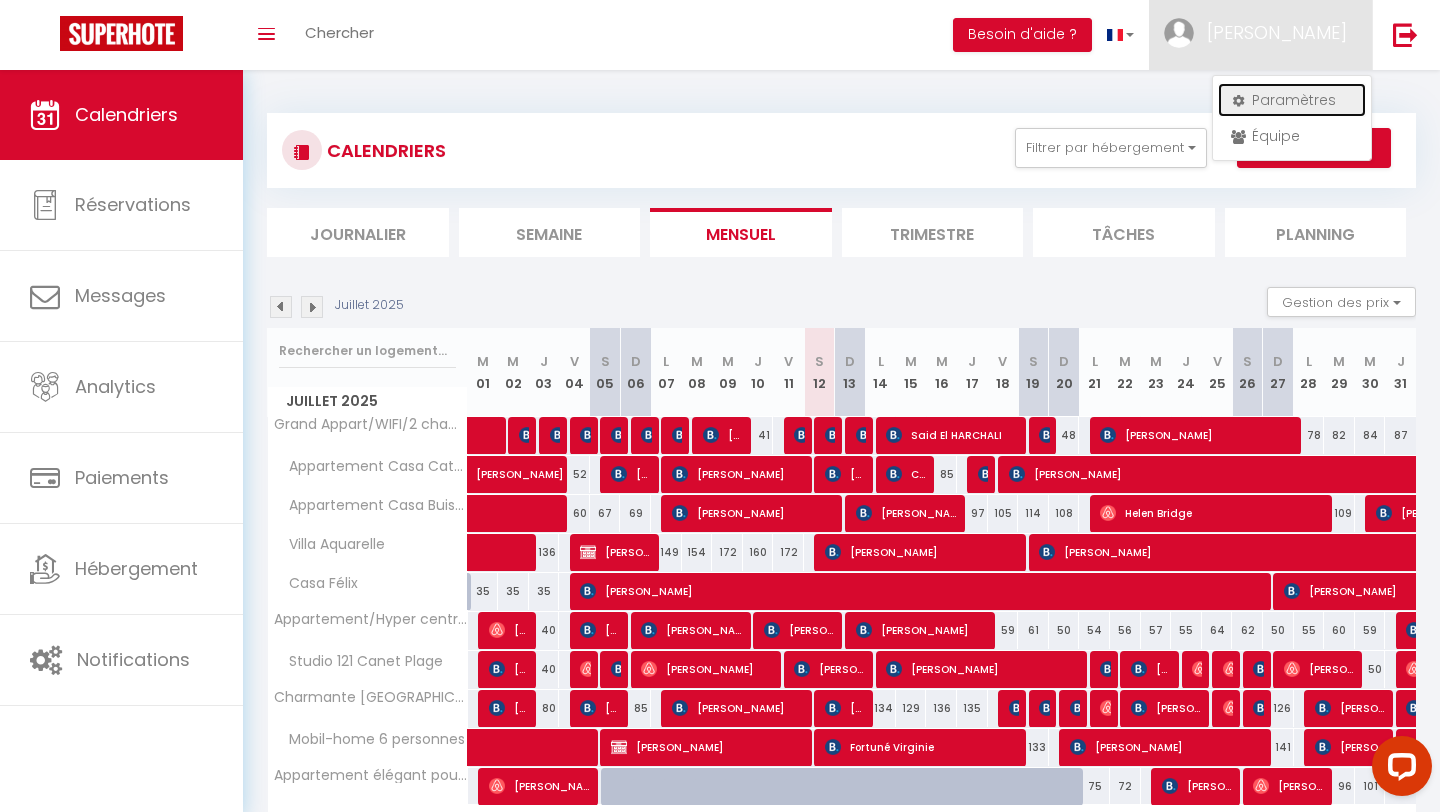 click on "Paramètres" at bounding box center (1292, 100) 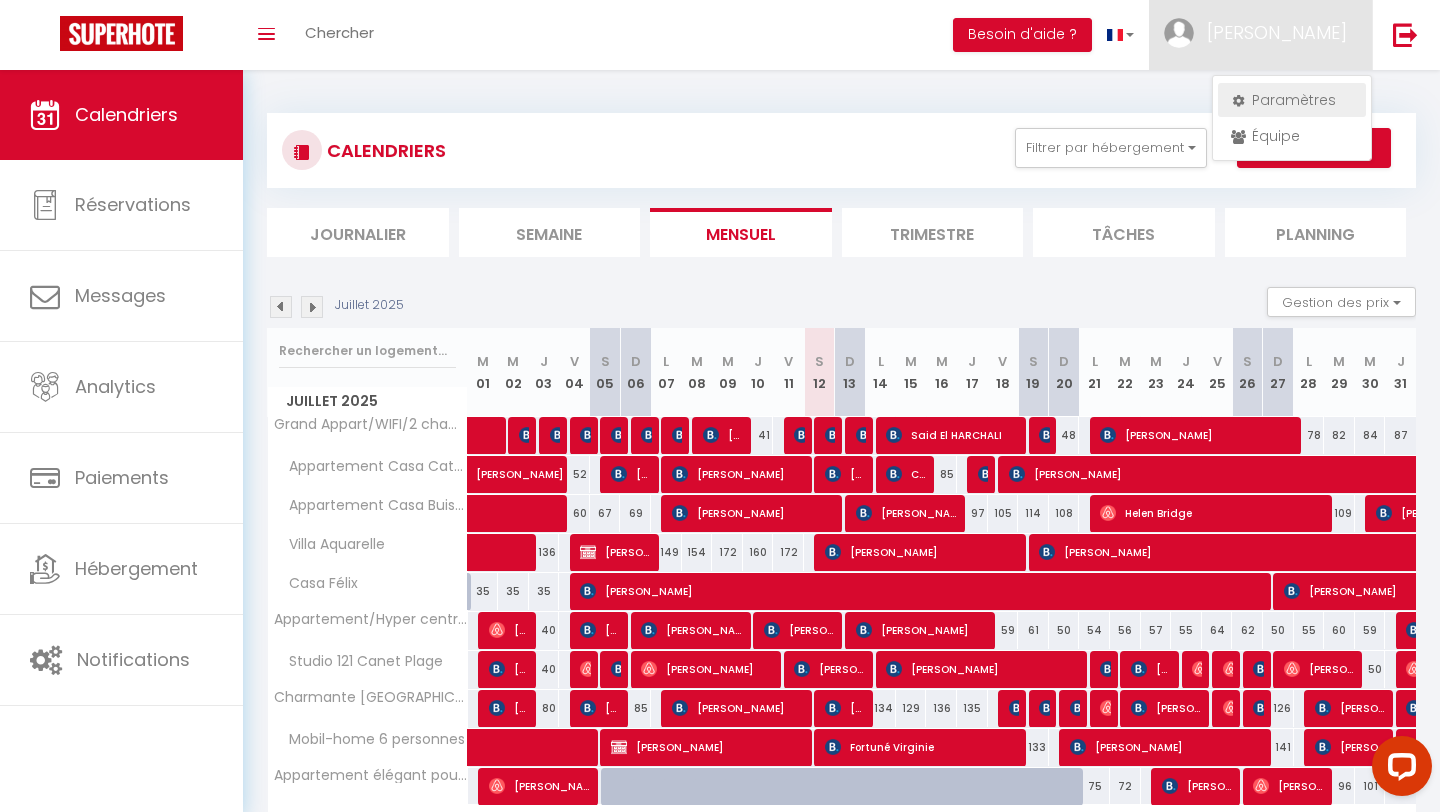 select on "fr" 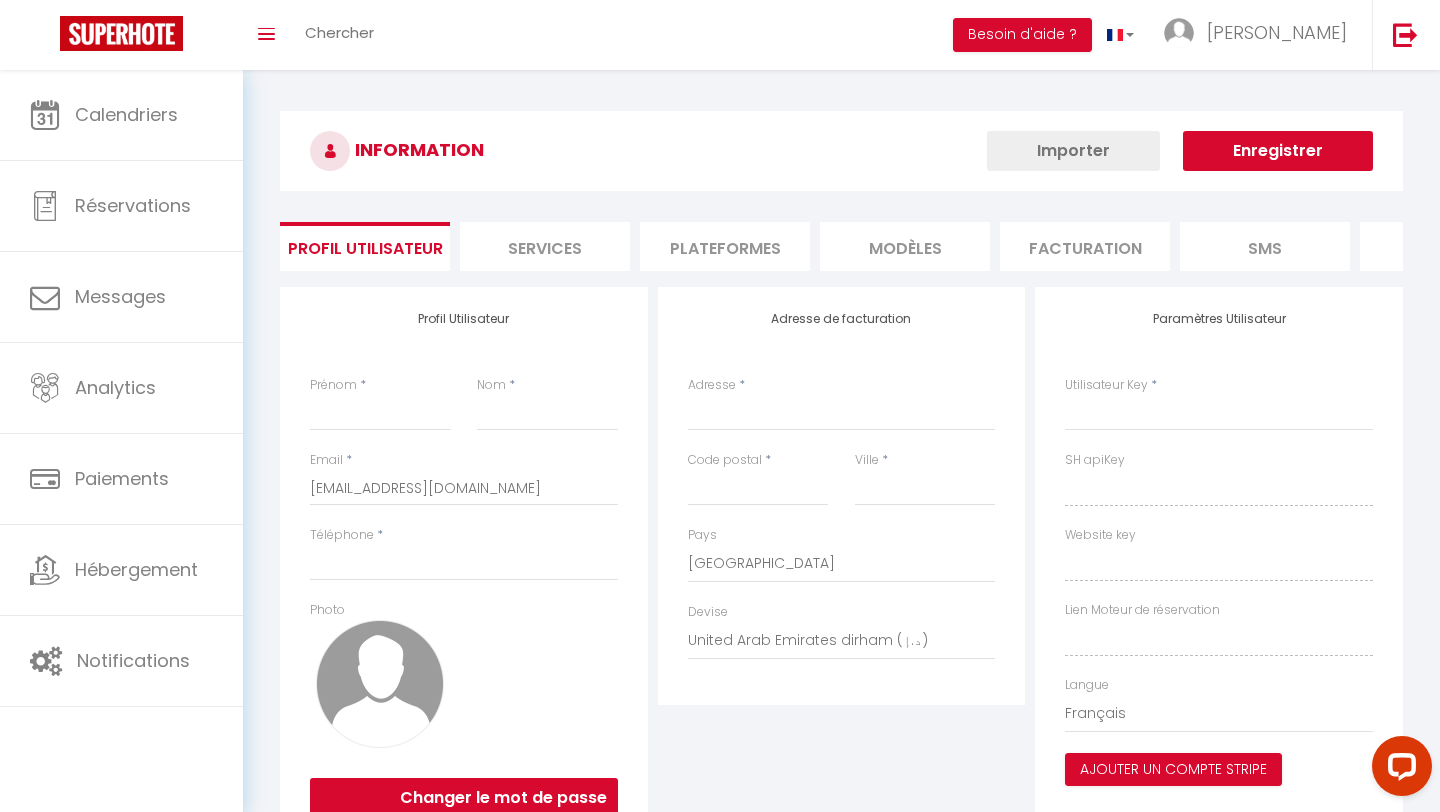 type on "[PERSON_NAME]" 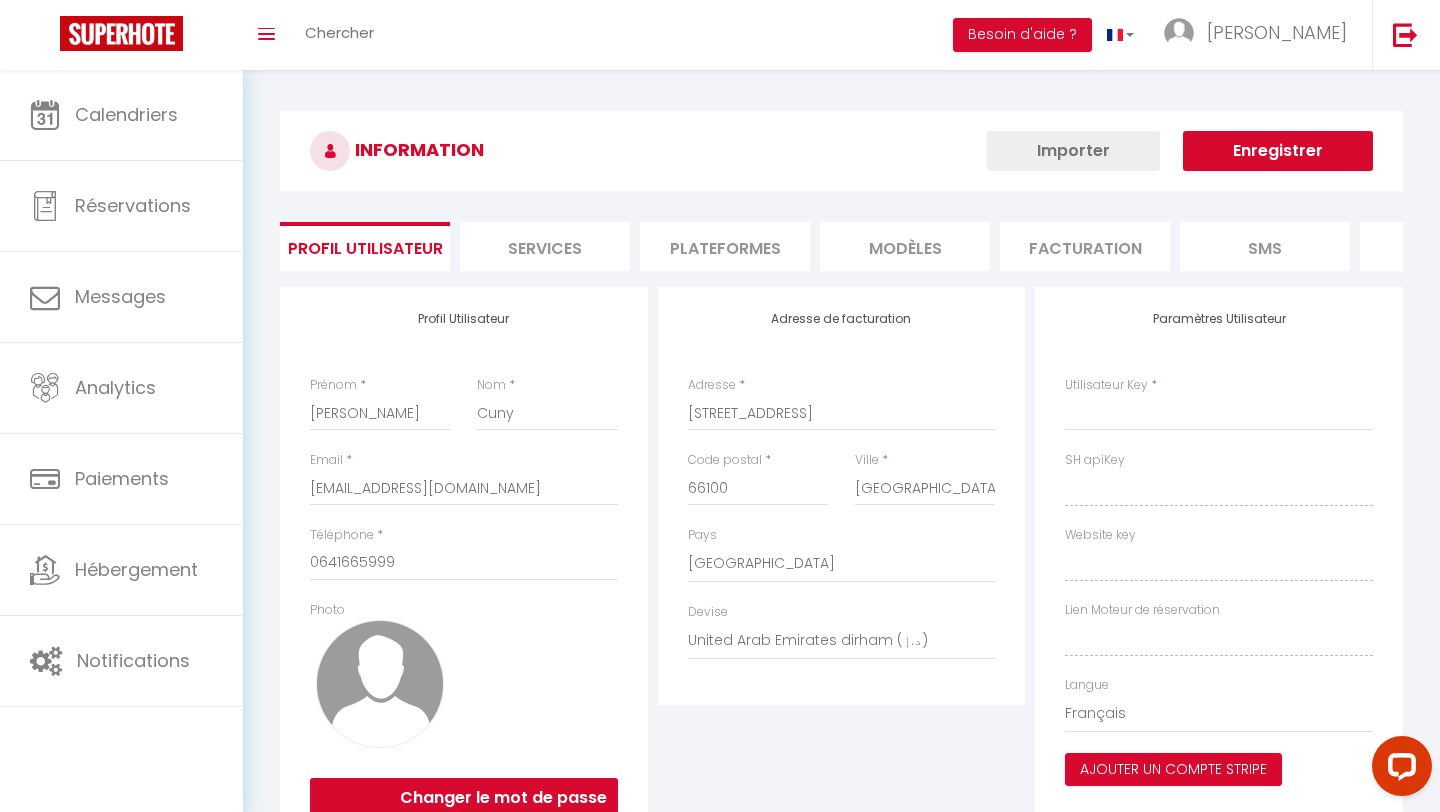 select on "1" 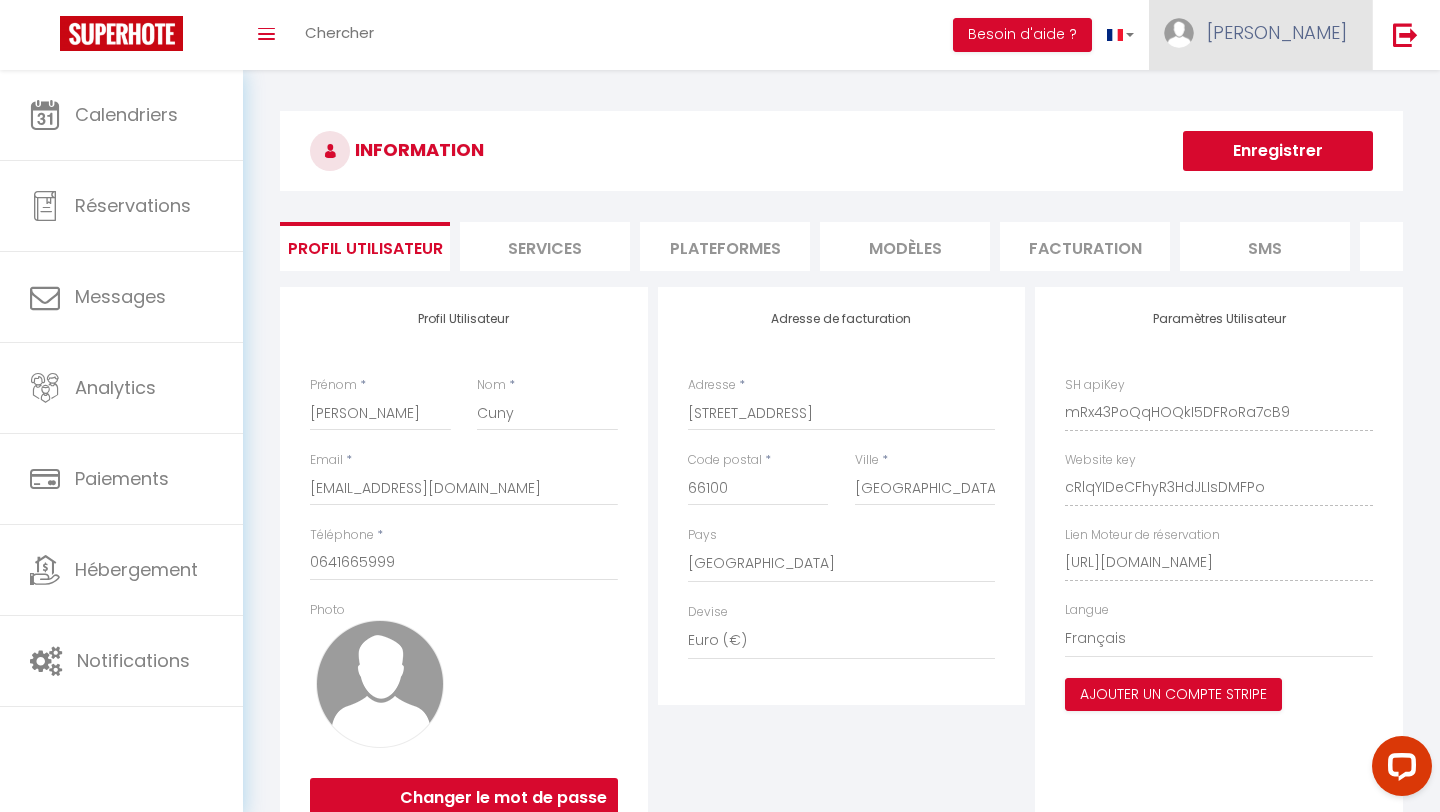 click on "[PERSON_NAME]" at bounding box center (1260, 35) 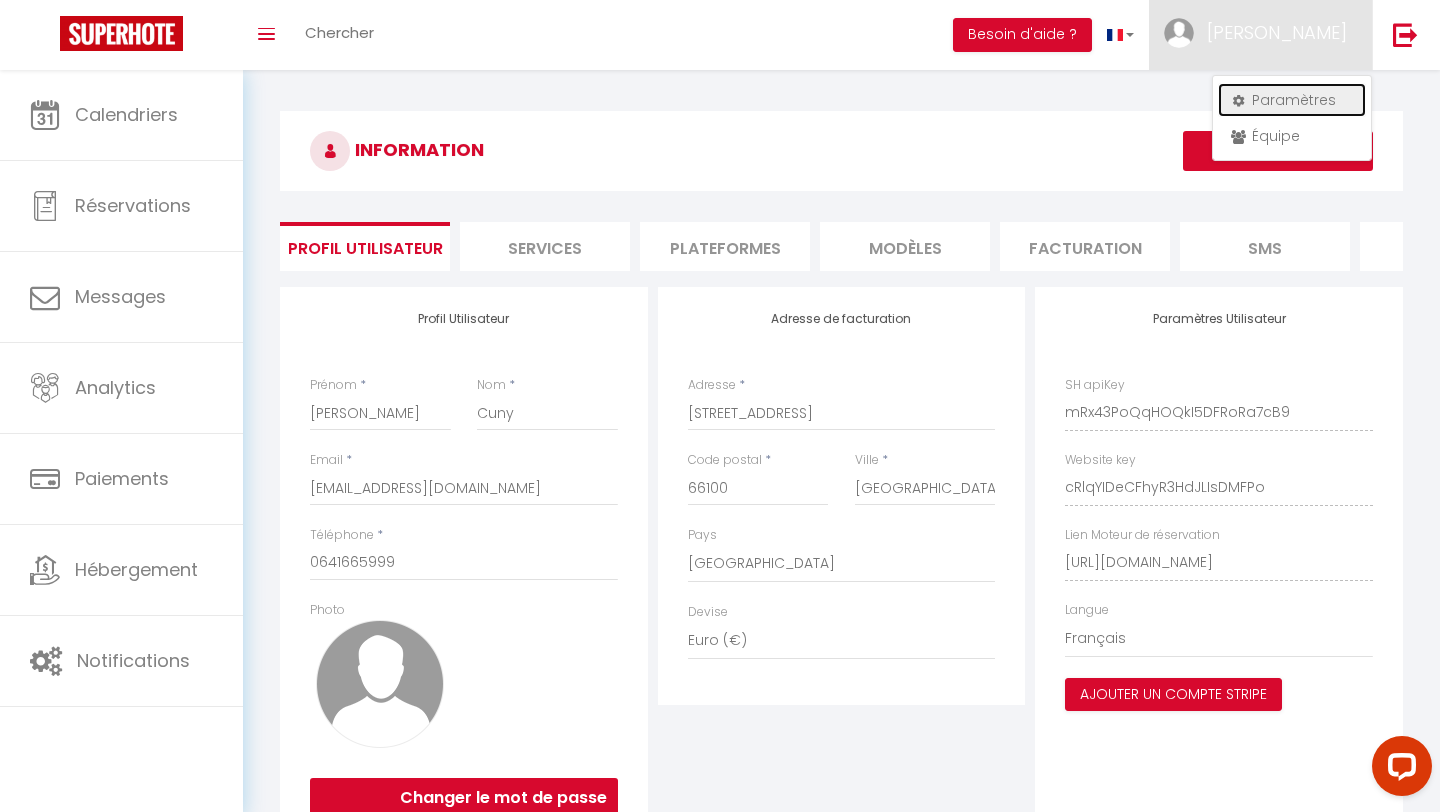 click on "Paramètres" at bounding box center (1292, 100) 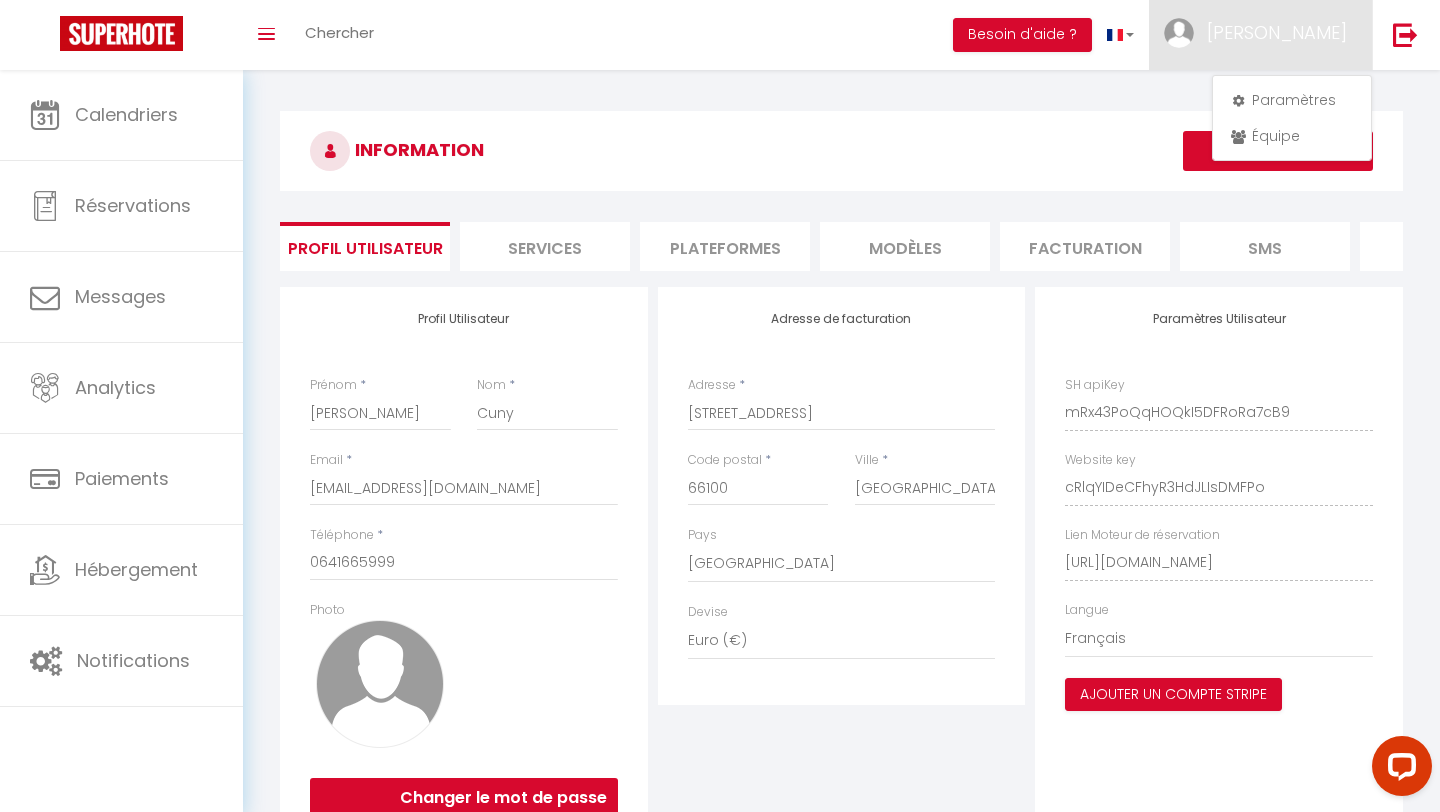 click on "Plateformes" at bounding box center [725, 246] 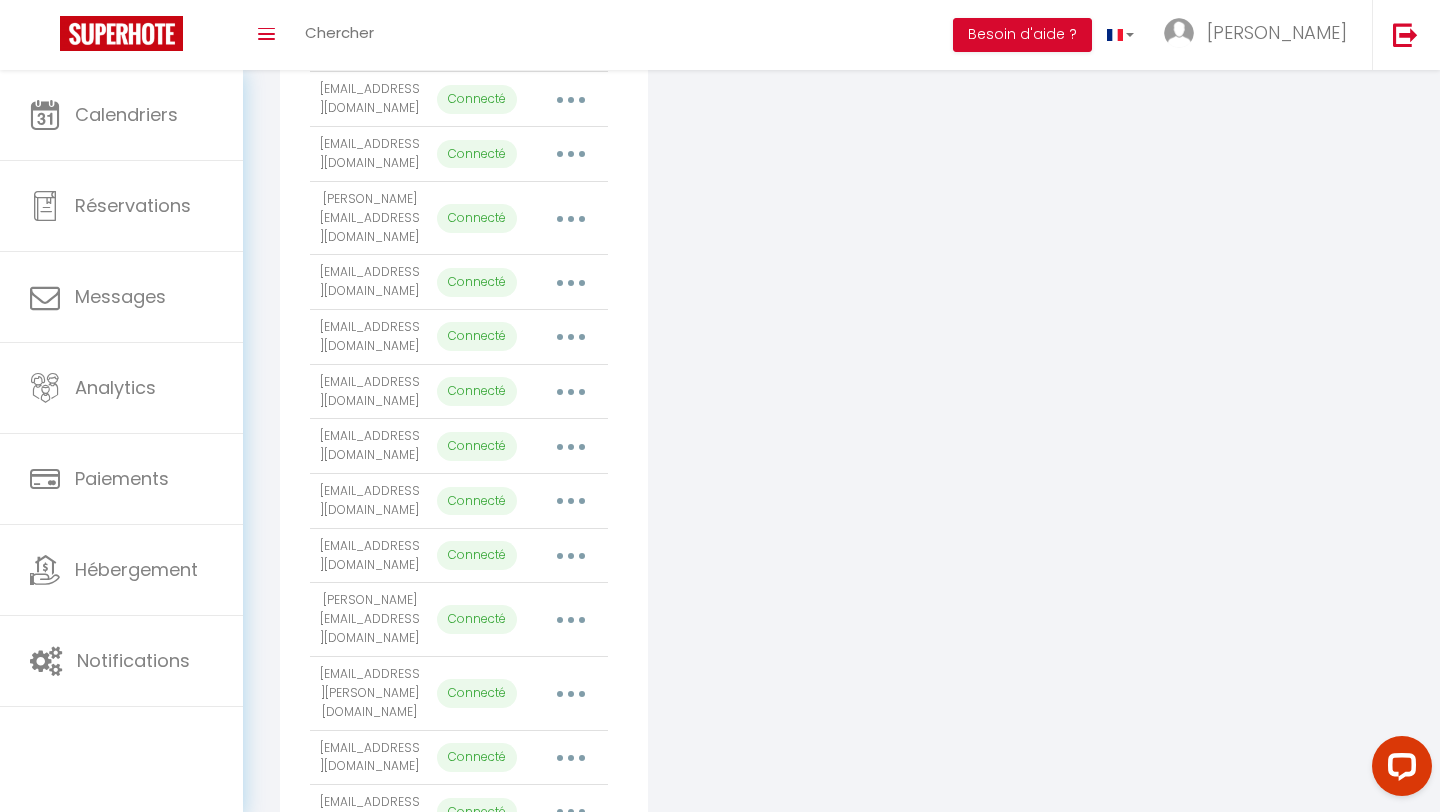 scroll, scrollTop: 832, scrollLeft: 0, axis: vertical 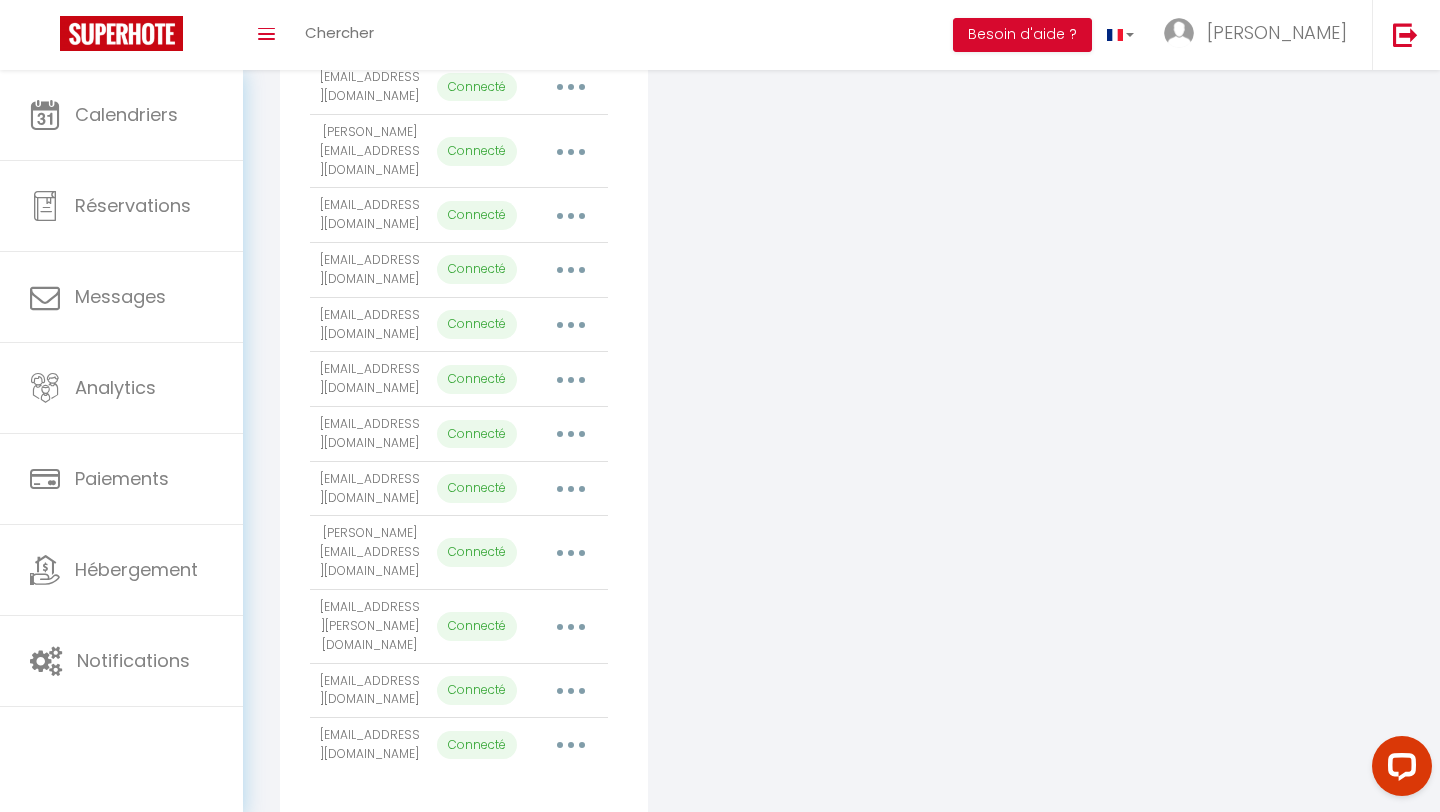 click at bounding box center (571, 691) 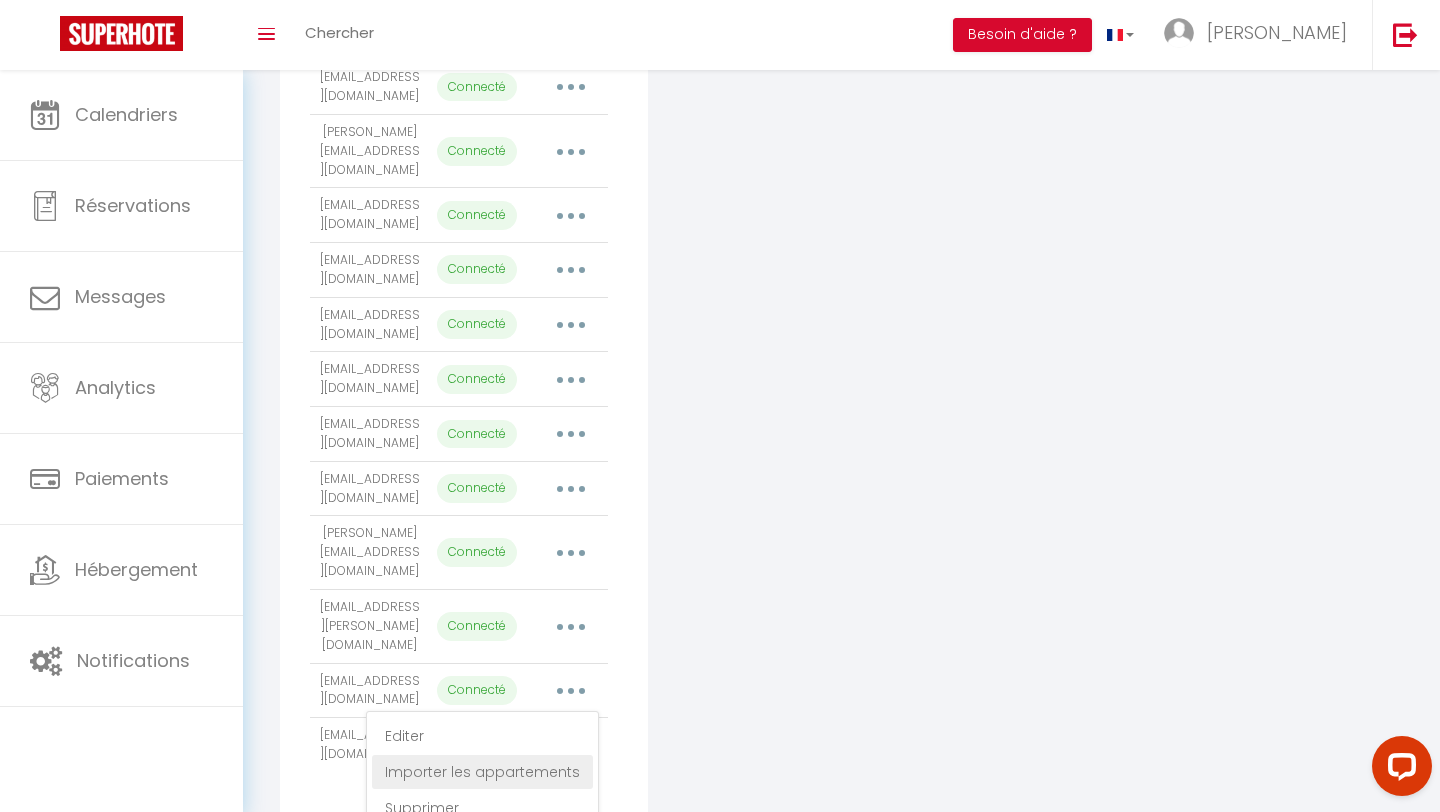 scroll, scrollTop: 833, scrollLeft: 0, axis: vertical 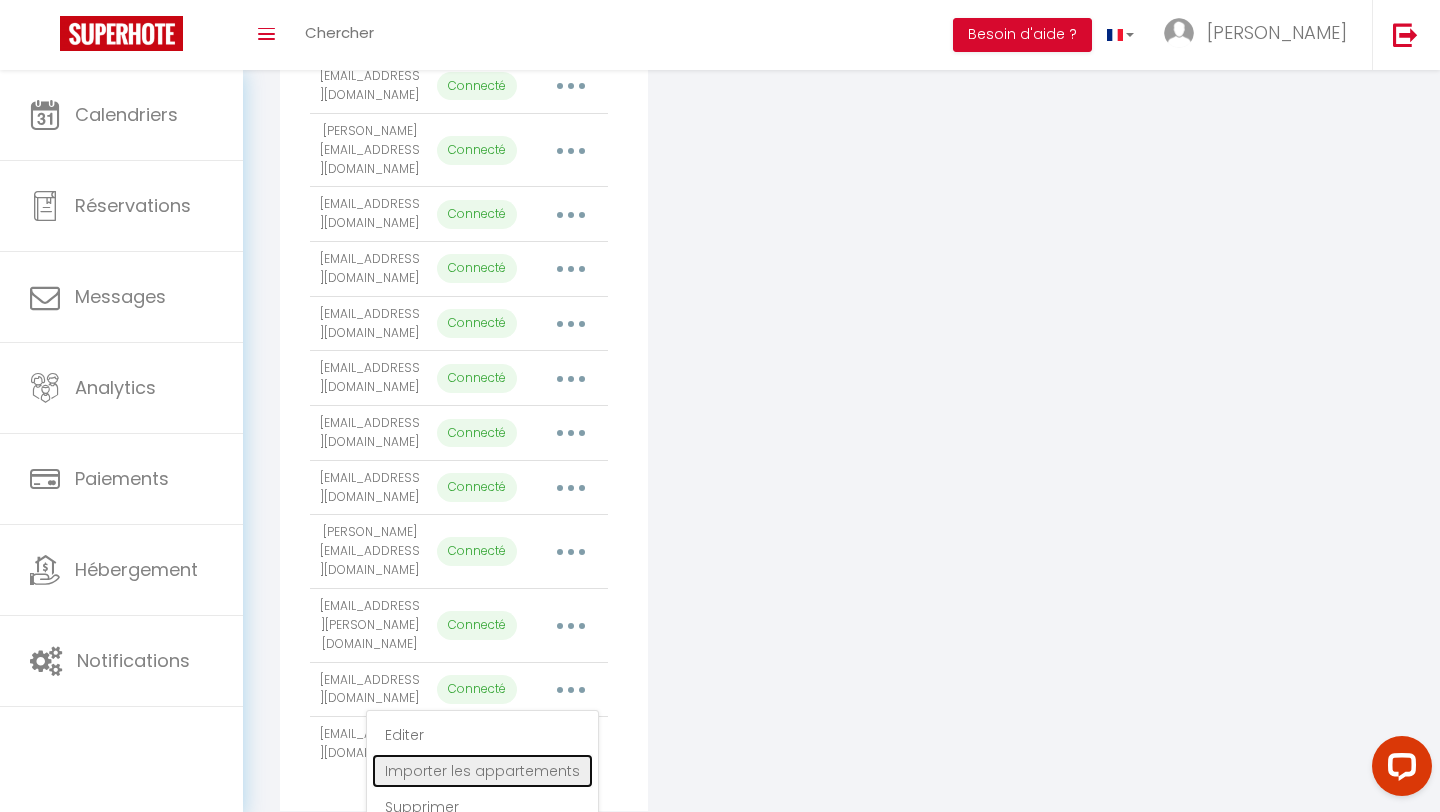 click on "Importer les appartements" at bounding box center [482, 771] 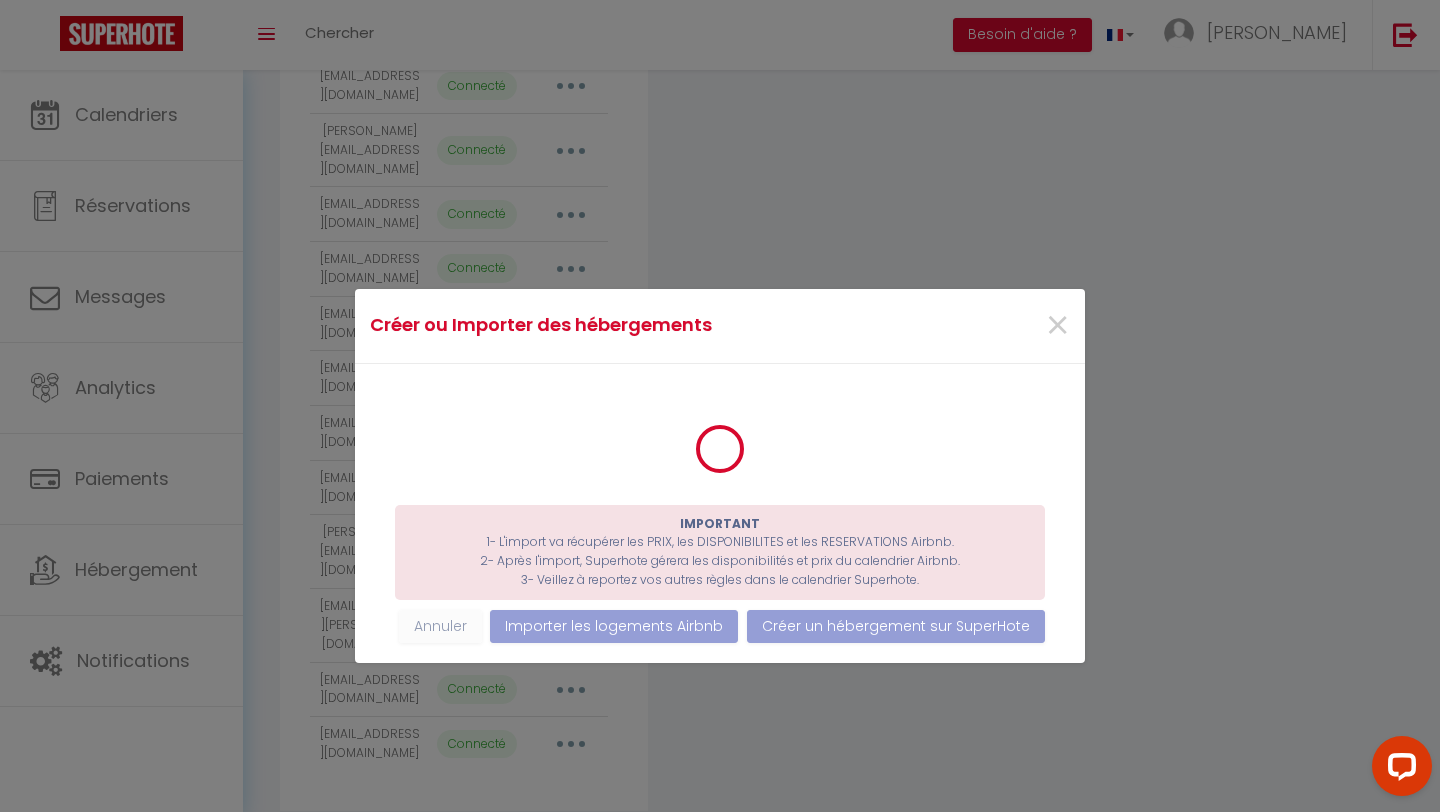 scroll, scrollTop: 832, scrollLeft: 0, axis: vertical 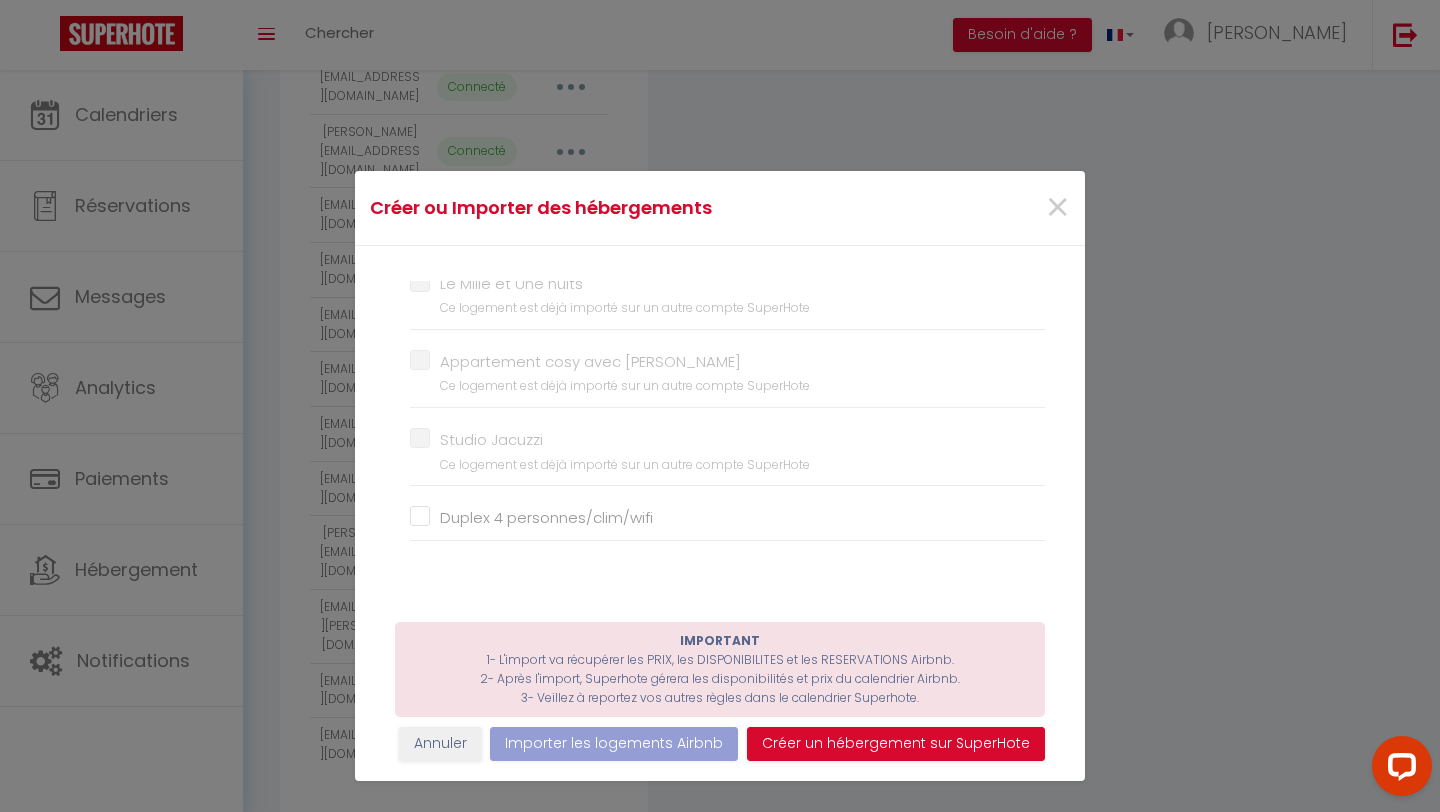 click on "Duplex 4 personnes/clim/wifi" at bounding box center [727, 518] 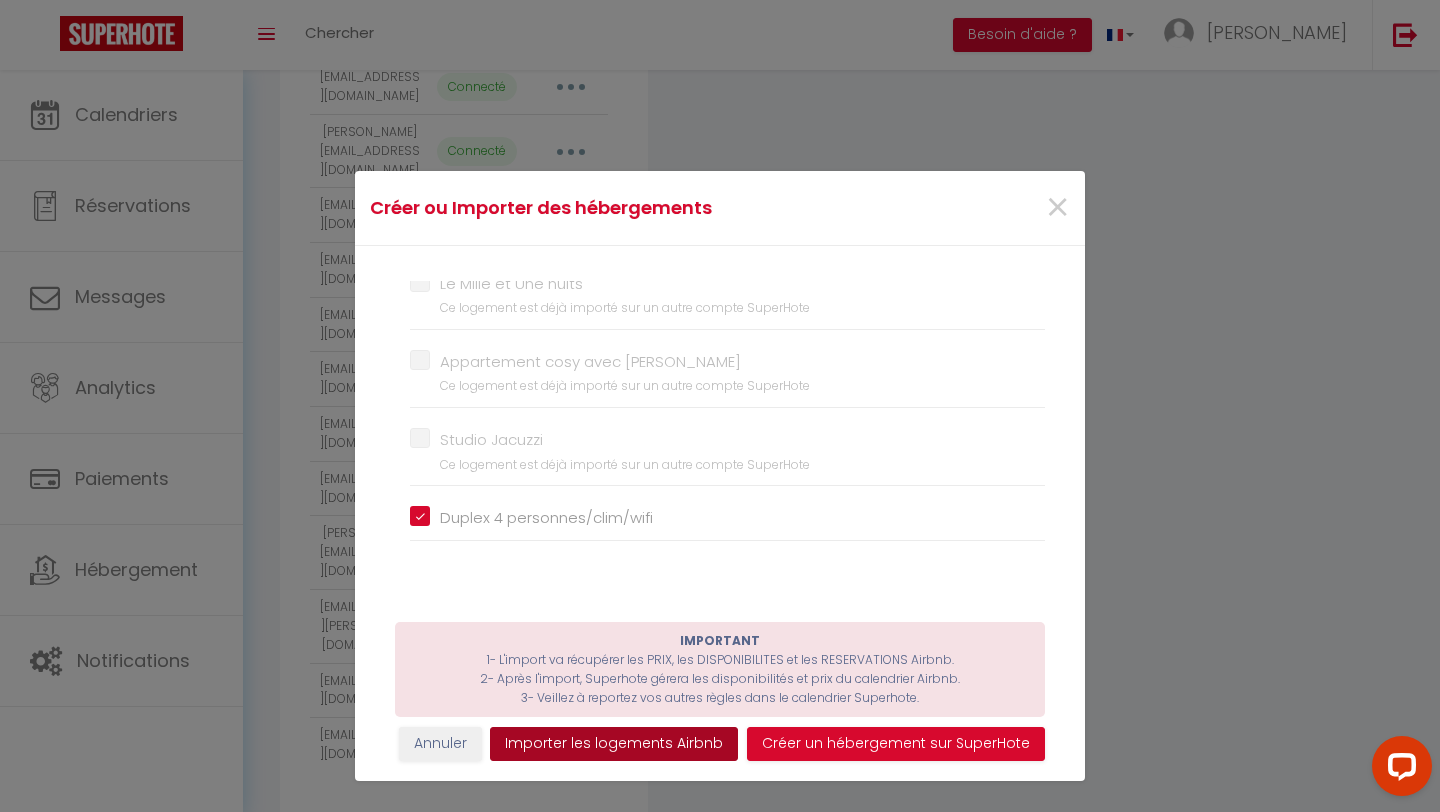 click on "Importer les logements Airbnb" at bounding box center [614, 744] 